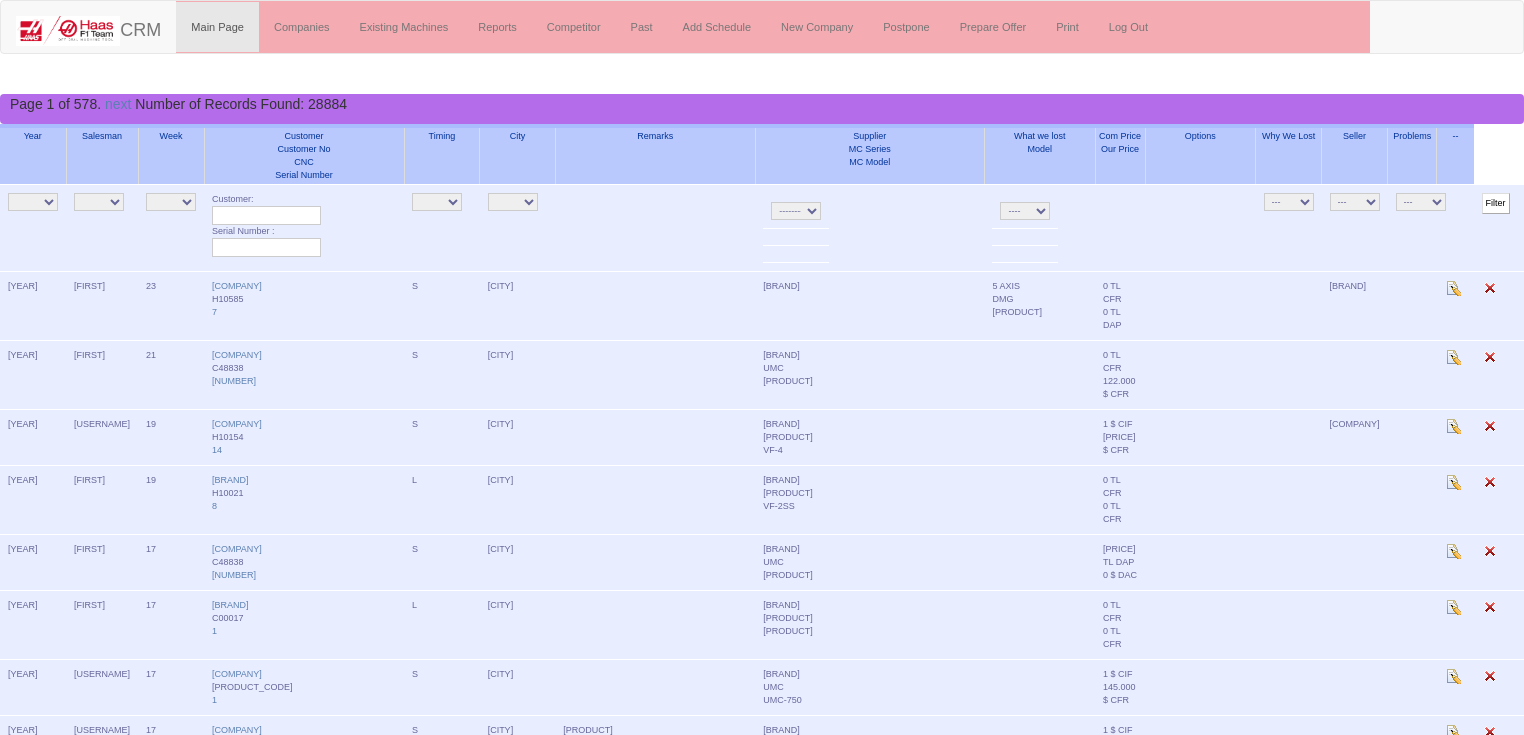 scroll, scrollTop: 0, scrollLeft: 0, axis: both 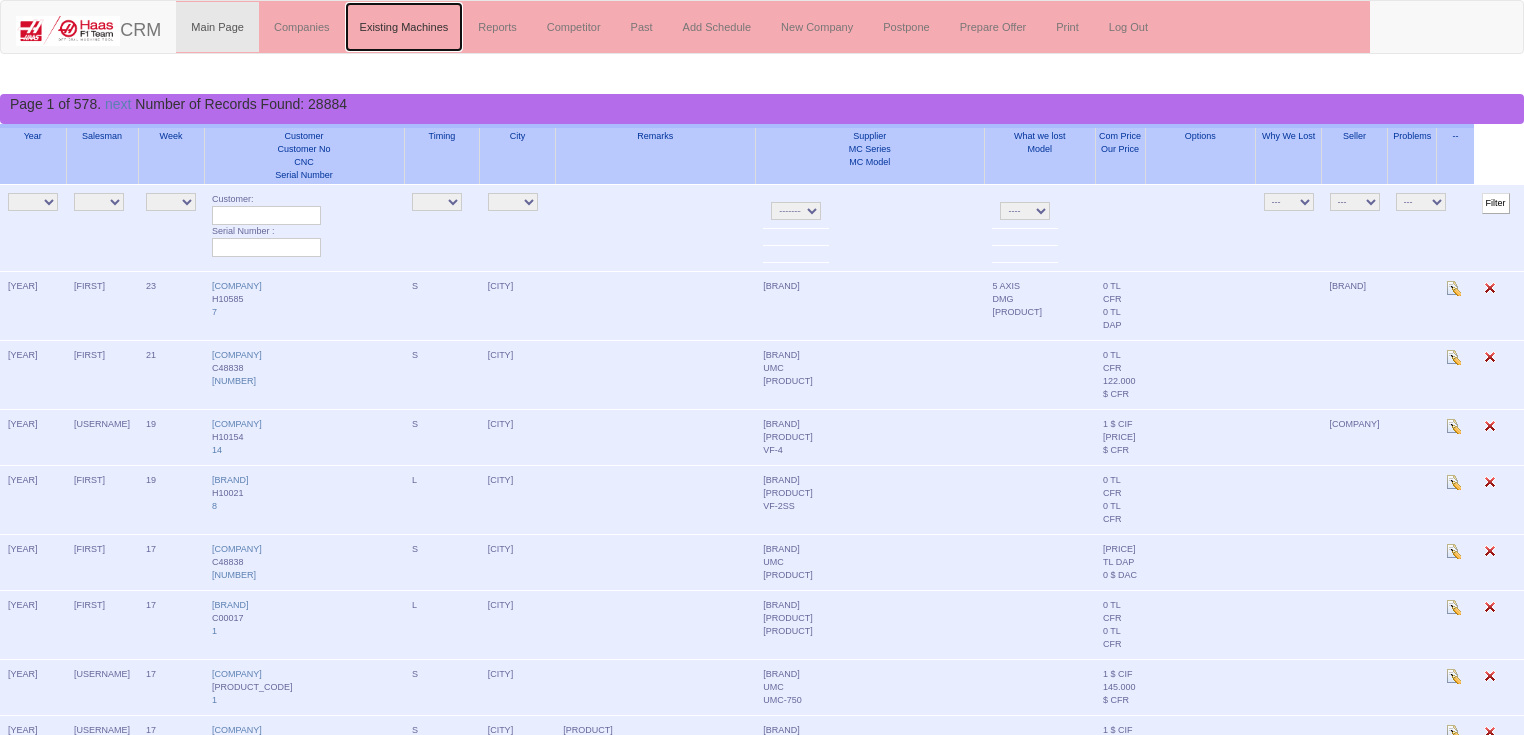 click on "[EXISTING_MACHINES]" at bounding box center [404, 27] 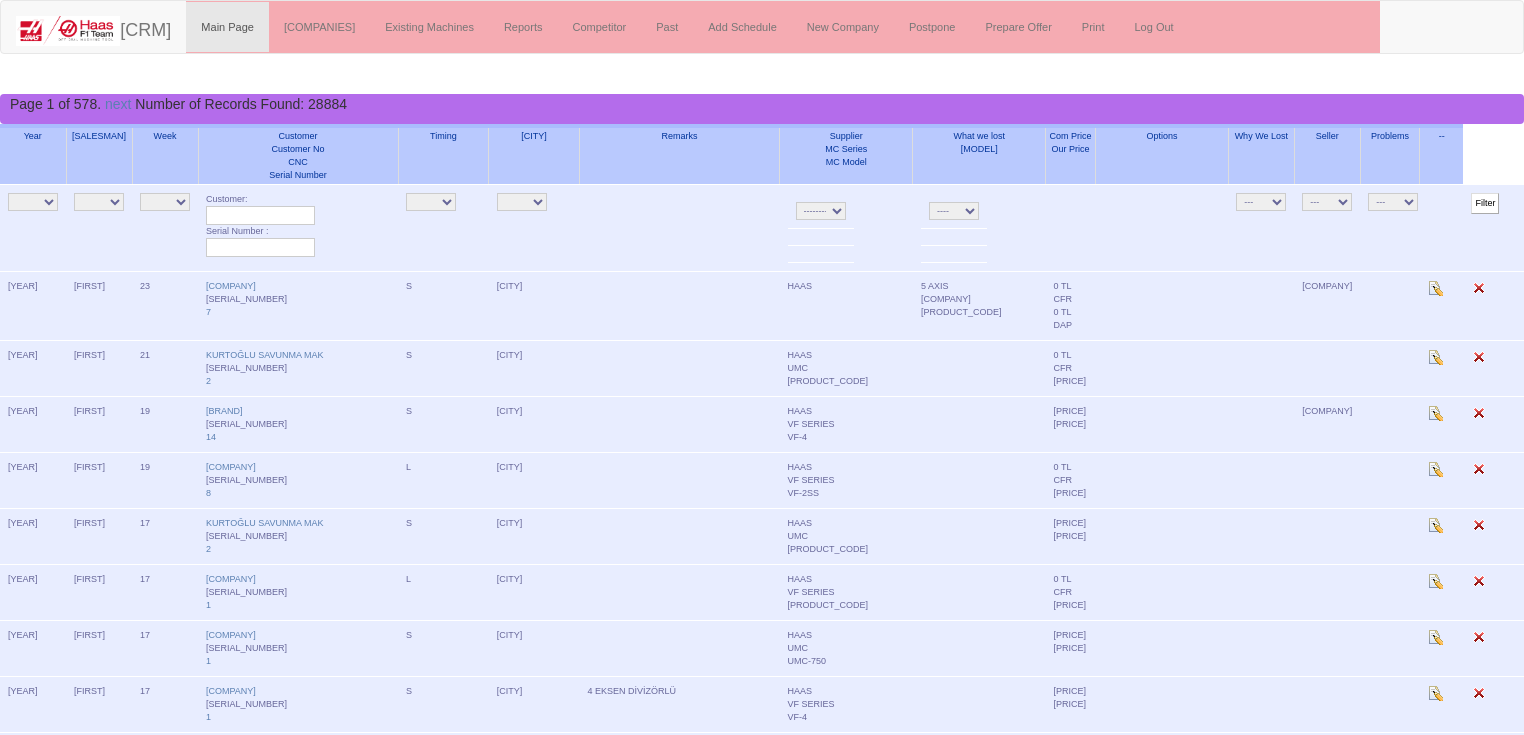 scroll, scrollTop: 0, scrollLeft: 0, axis: both 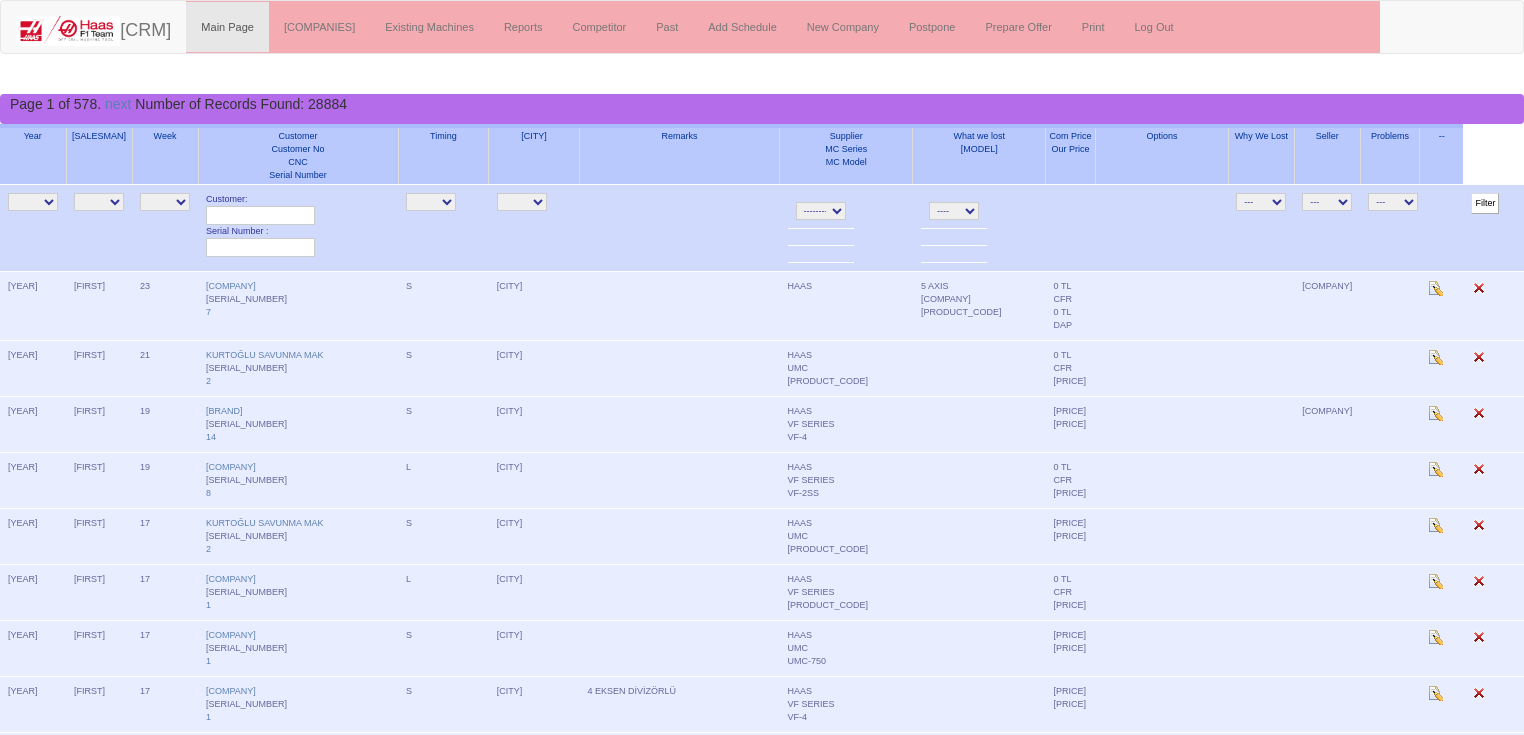 click on "NE
E
alper
sezin
gizem
emir
salesasist
ozgur
livamakina
aysu" at bounding box center (99, 202) 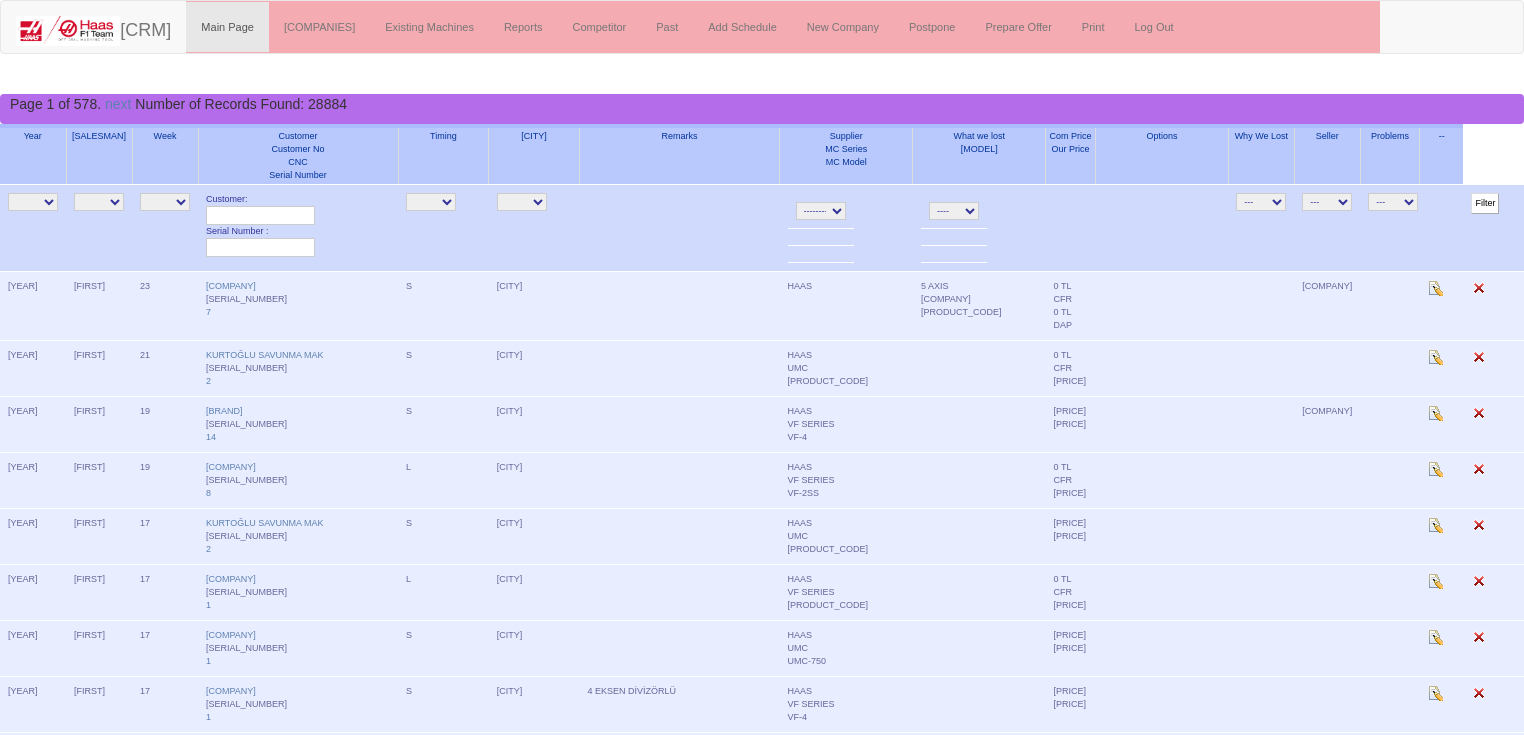 select on "18" 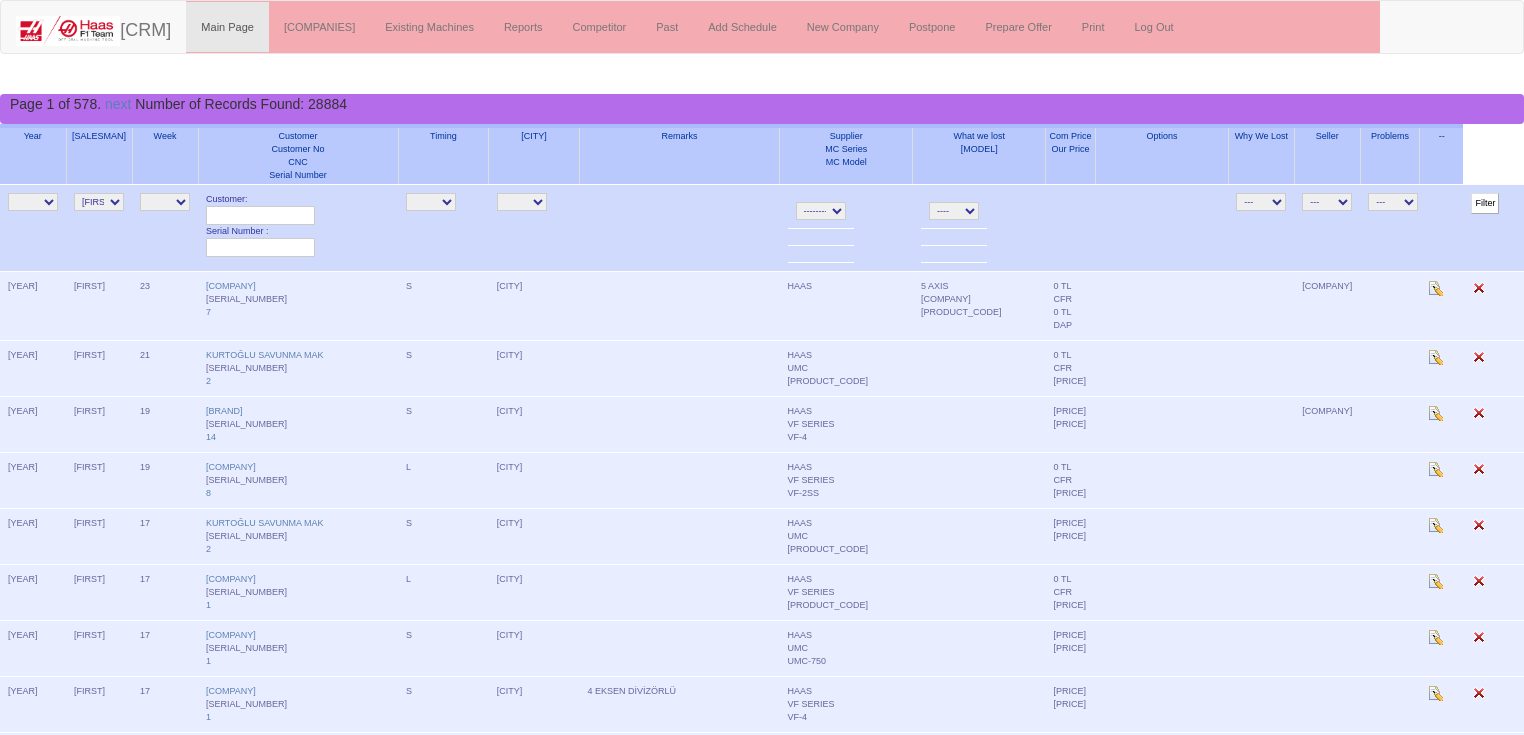 click on "[PRODUCT]" at bounding box center [1485, 203] 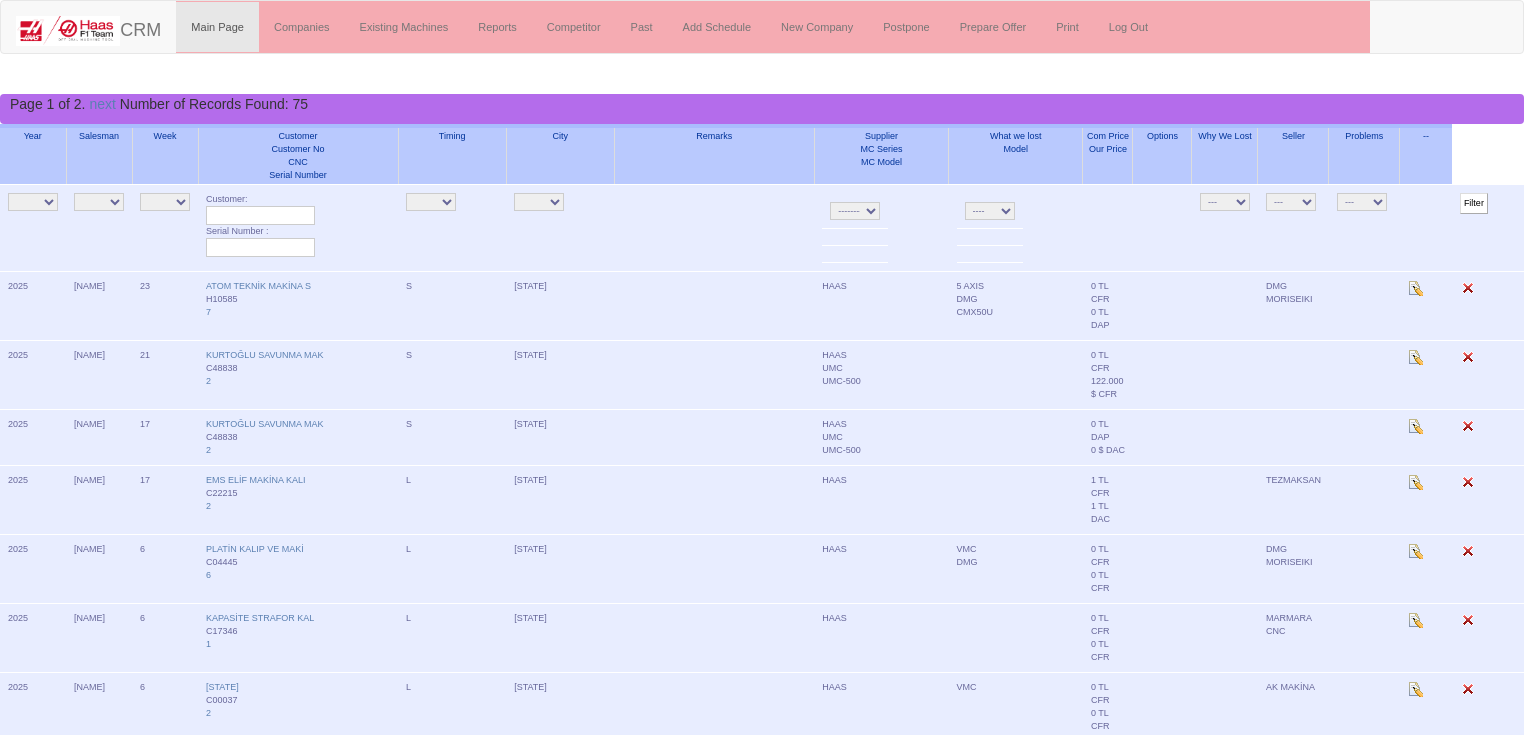 scroll, scrollTop: 0, scrollLeft: 0, axis: both 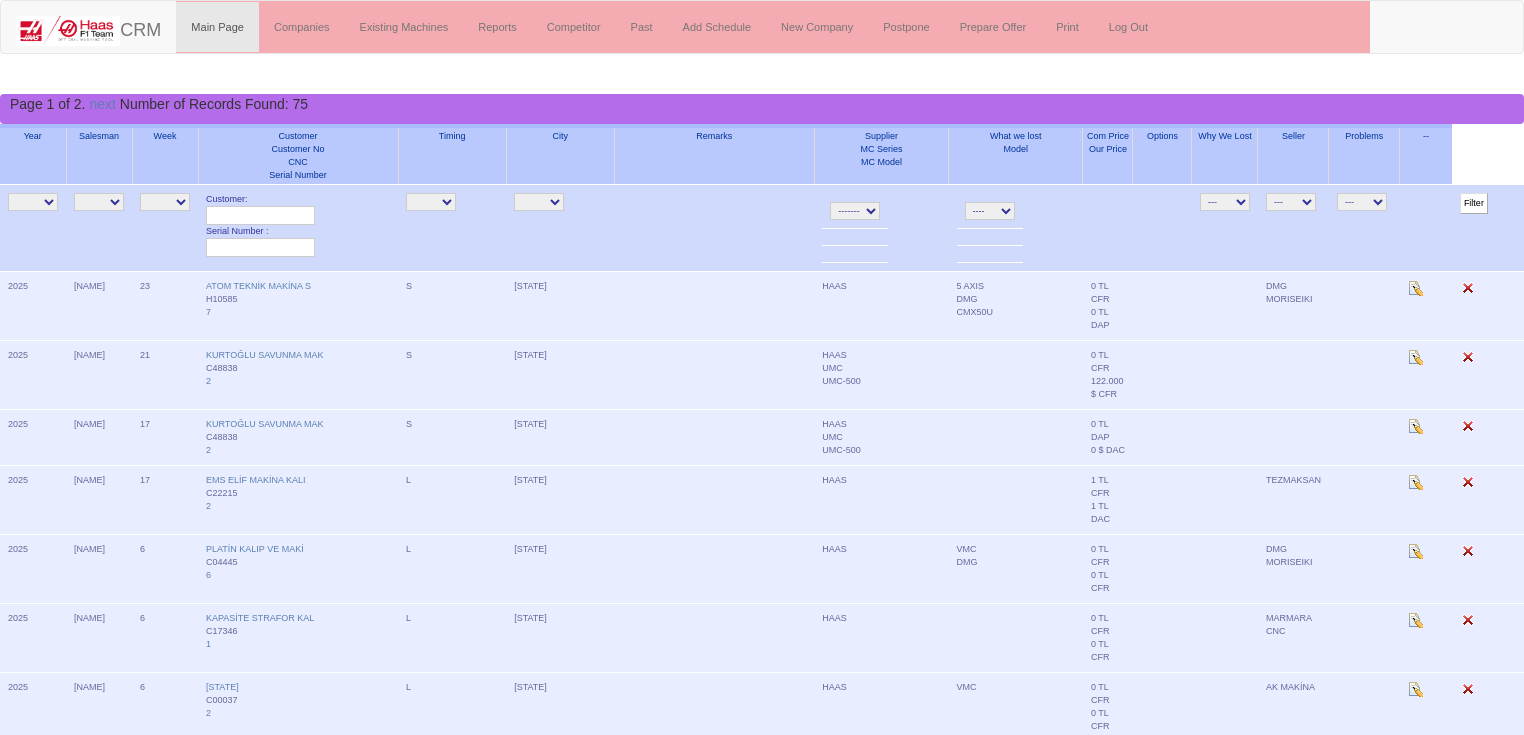 click on "NE
E
aysu" at bounding box center [99, 202] 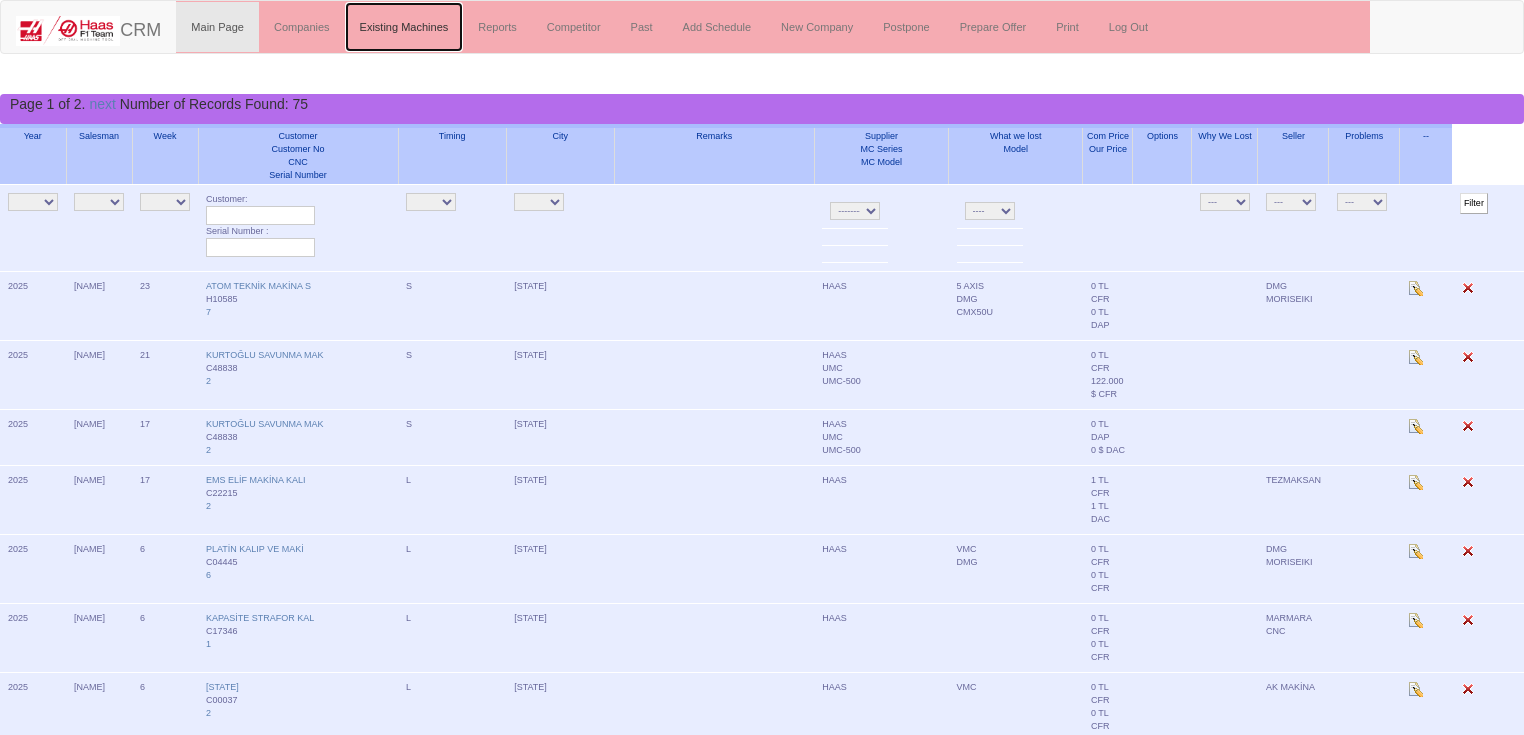 click on "Existing Machines" at bounding box center [404, 27] 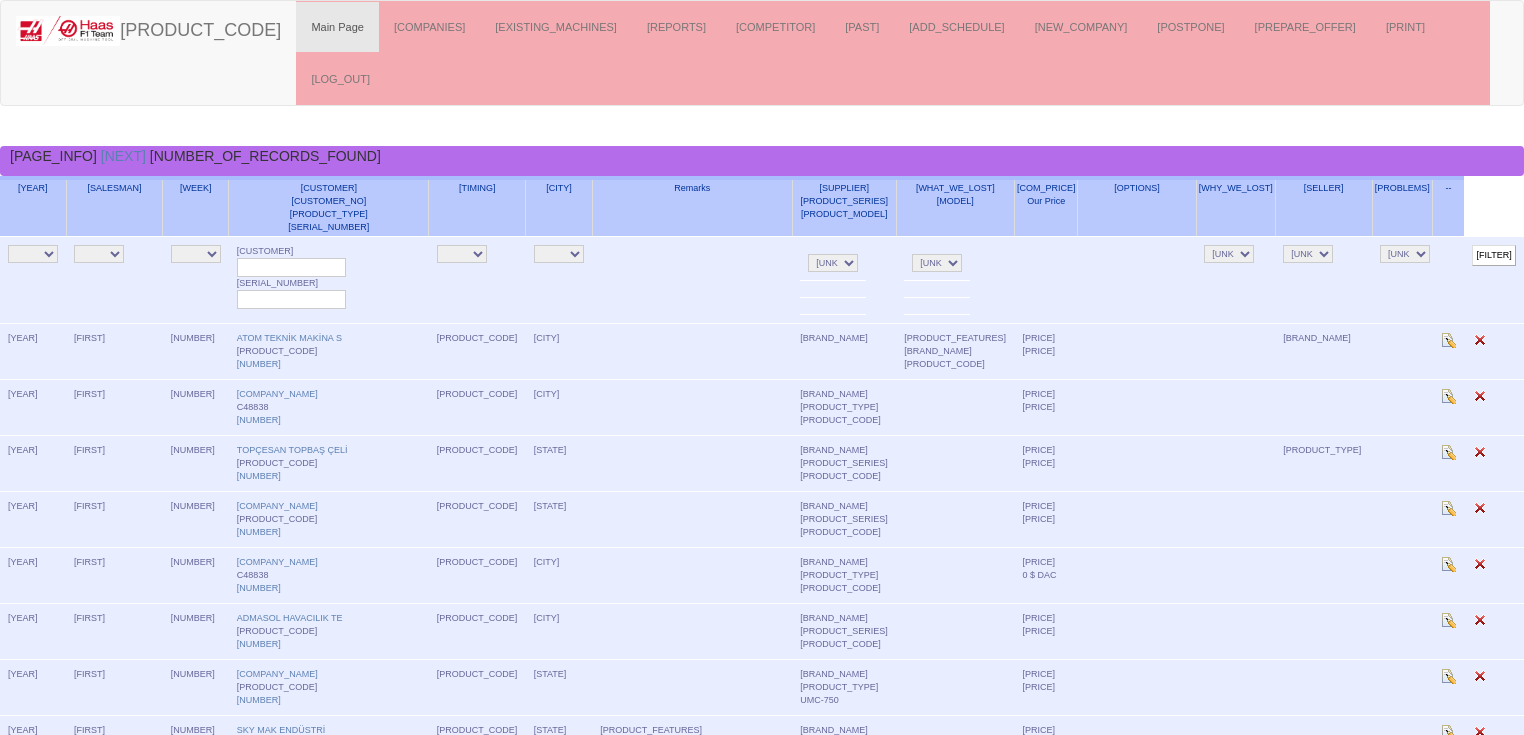scroll, scrollTop: 0, scrollLeft: 0, axis: both 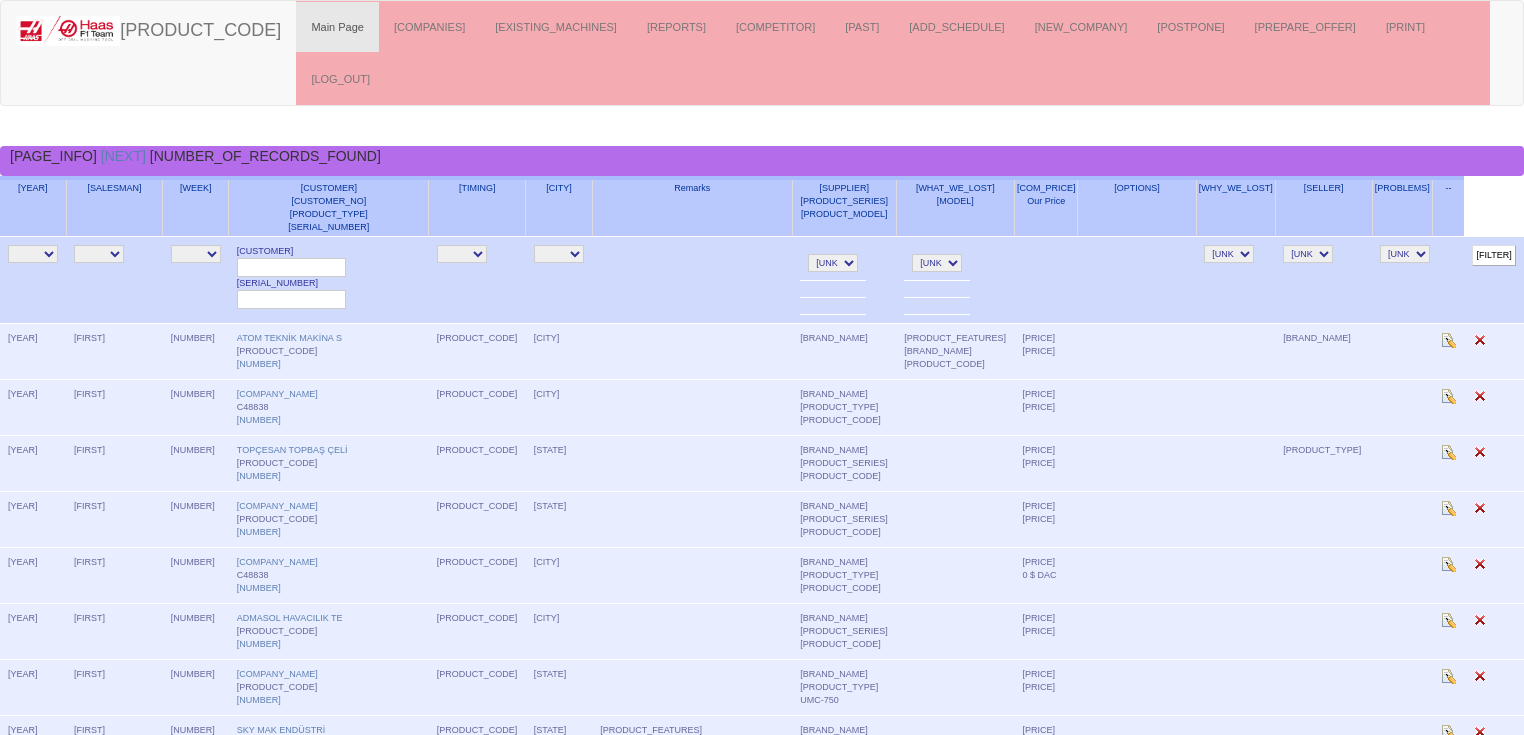 drag, startPoint x: 0, startPoint y: 0, endPoint x: 104, endPoint y: 202, distance: 227.20035 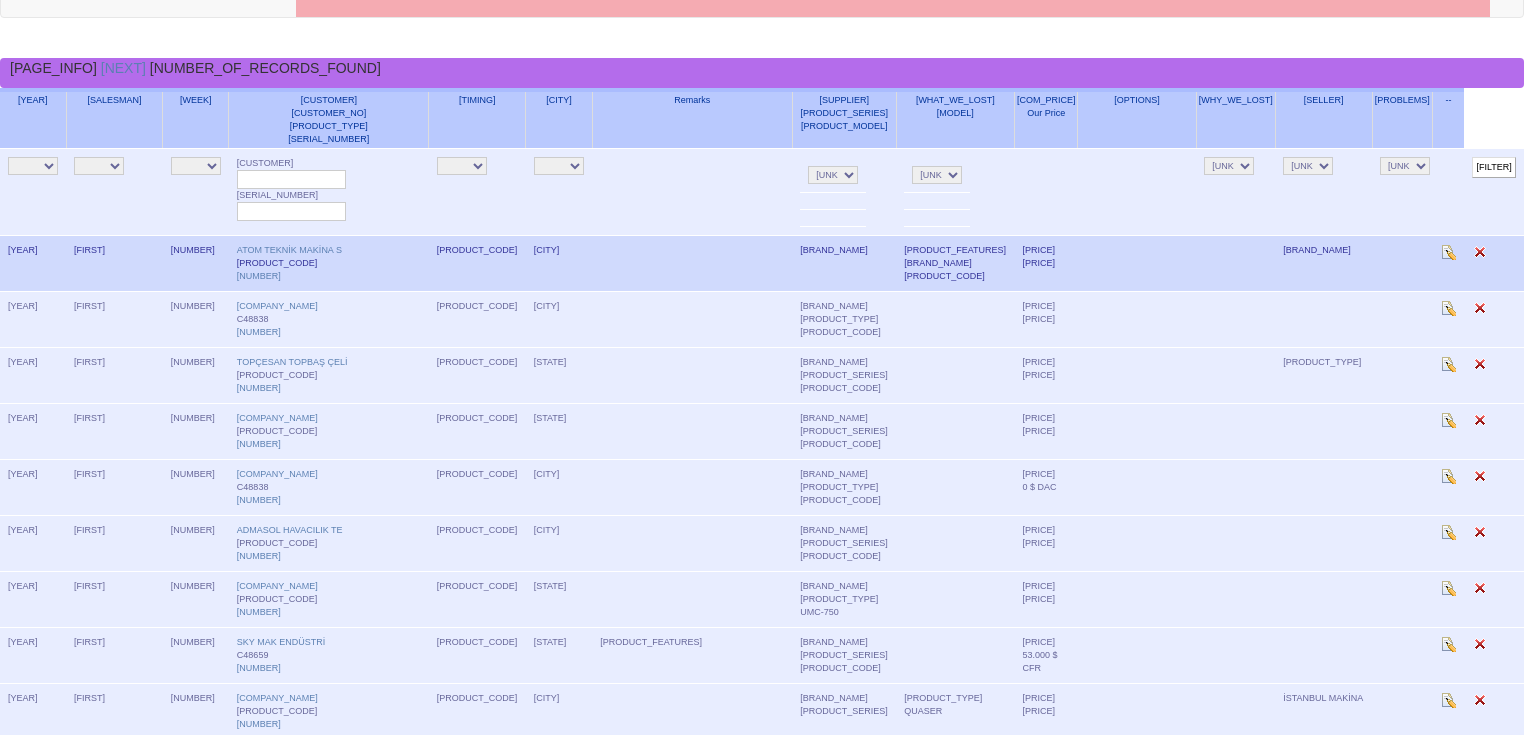 scroll, scrollTop: 0, scrollLeft: 0, axis: both 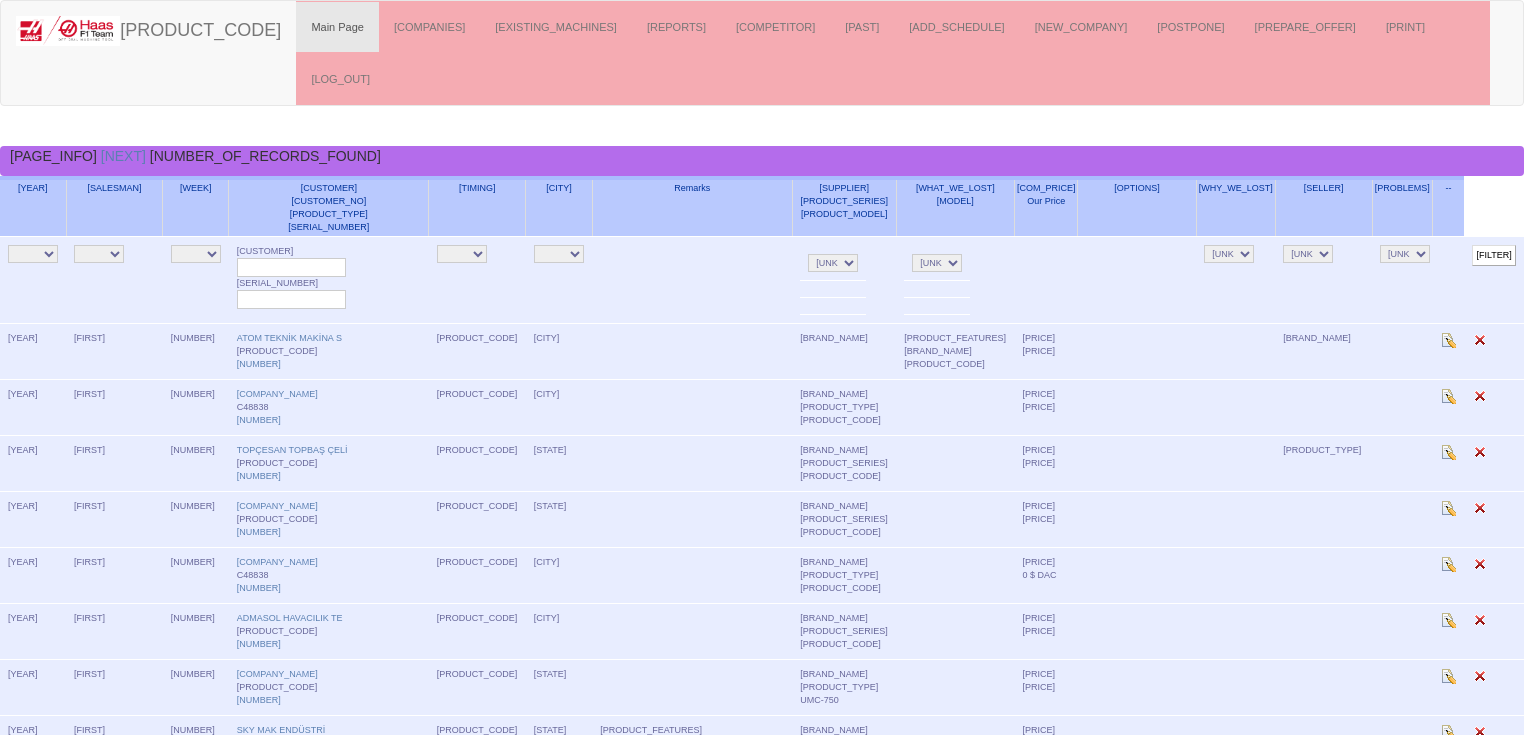 click on "Salesman" at bounding box center (114, 207) 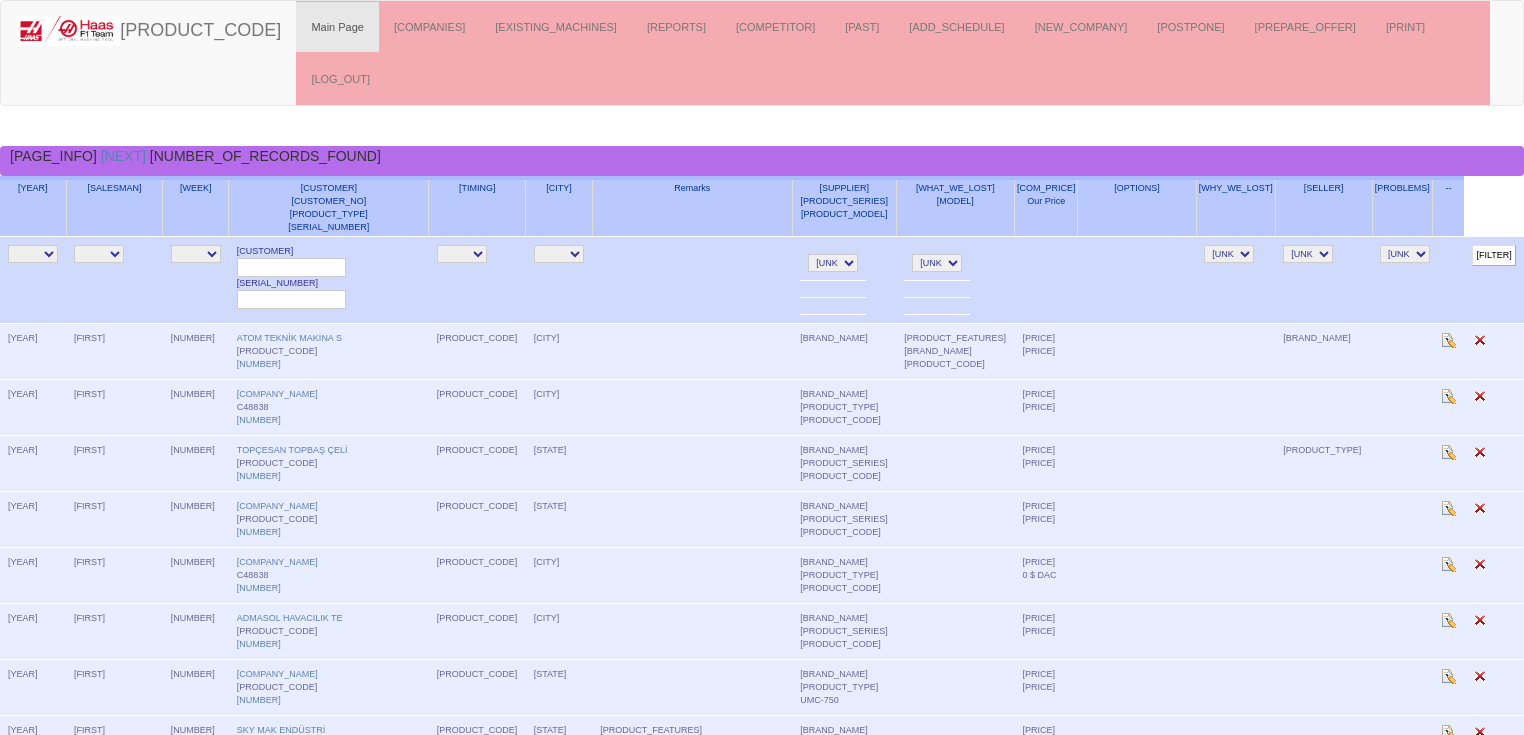 click on "NE
E
alper
sezin
gizem
emir
salesasist
ozgur
livamakina
aysu" at bounding box center (99, 254) 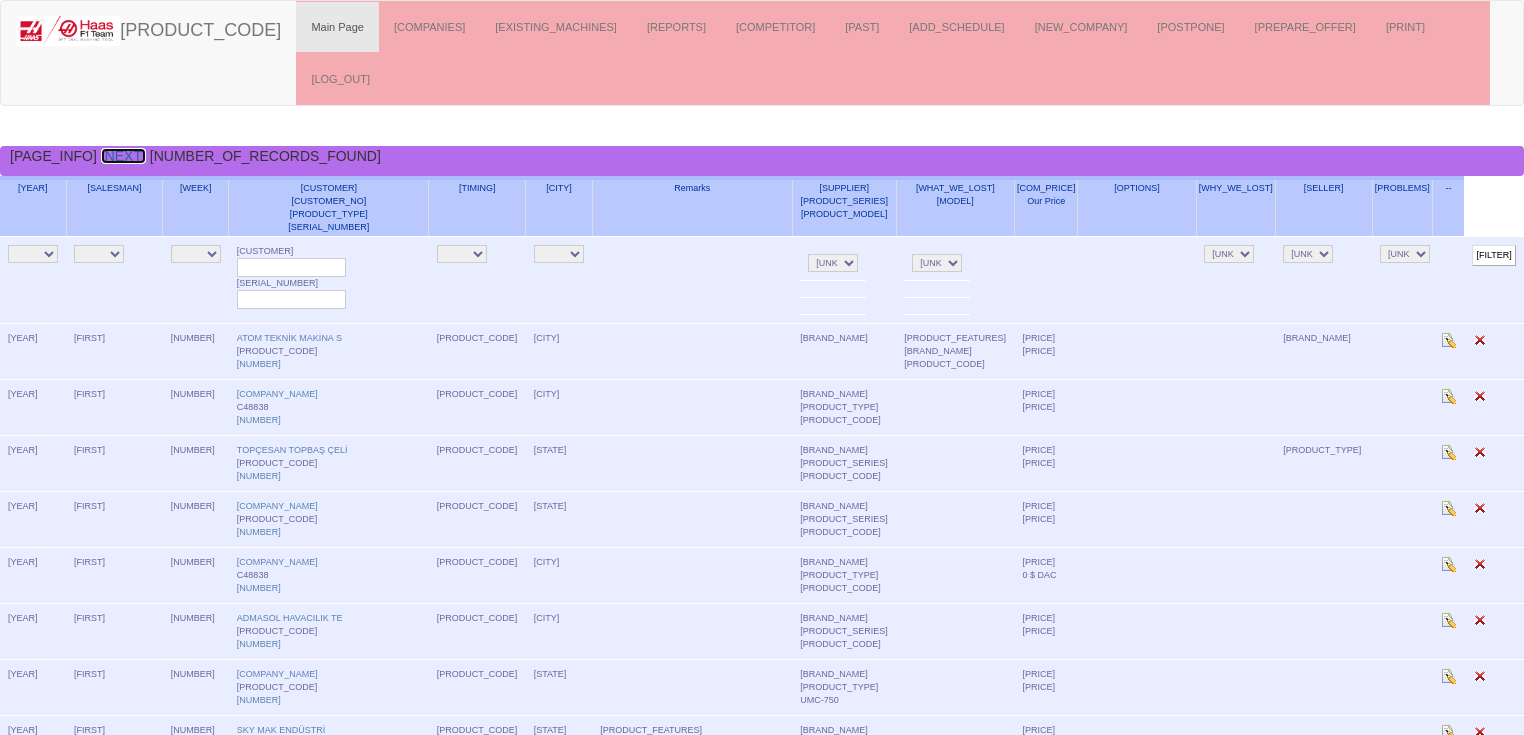 click on "next" at bounding box center [123, 156] 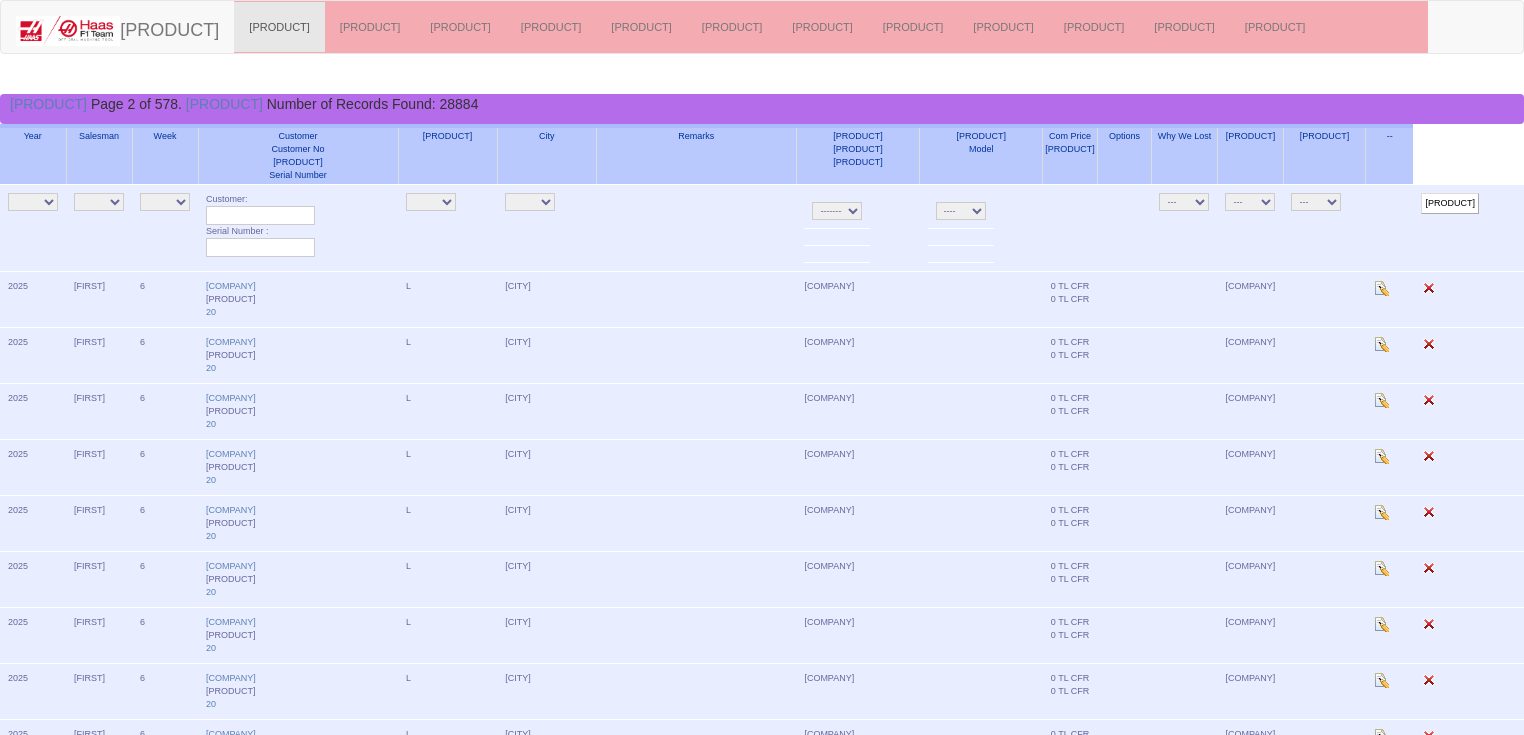scroll, scrollTop: 0, scrollLeft: 0, axis: both 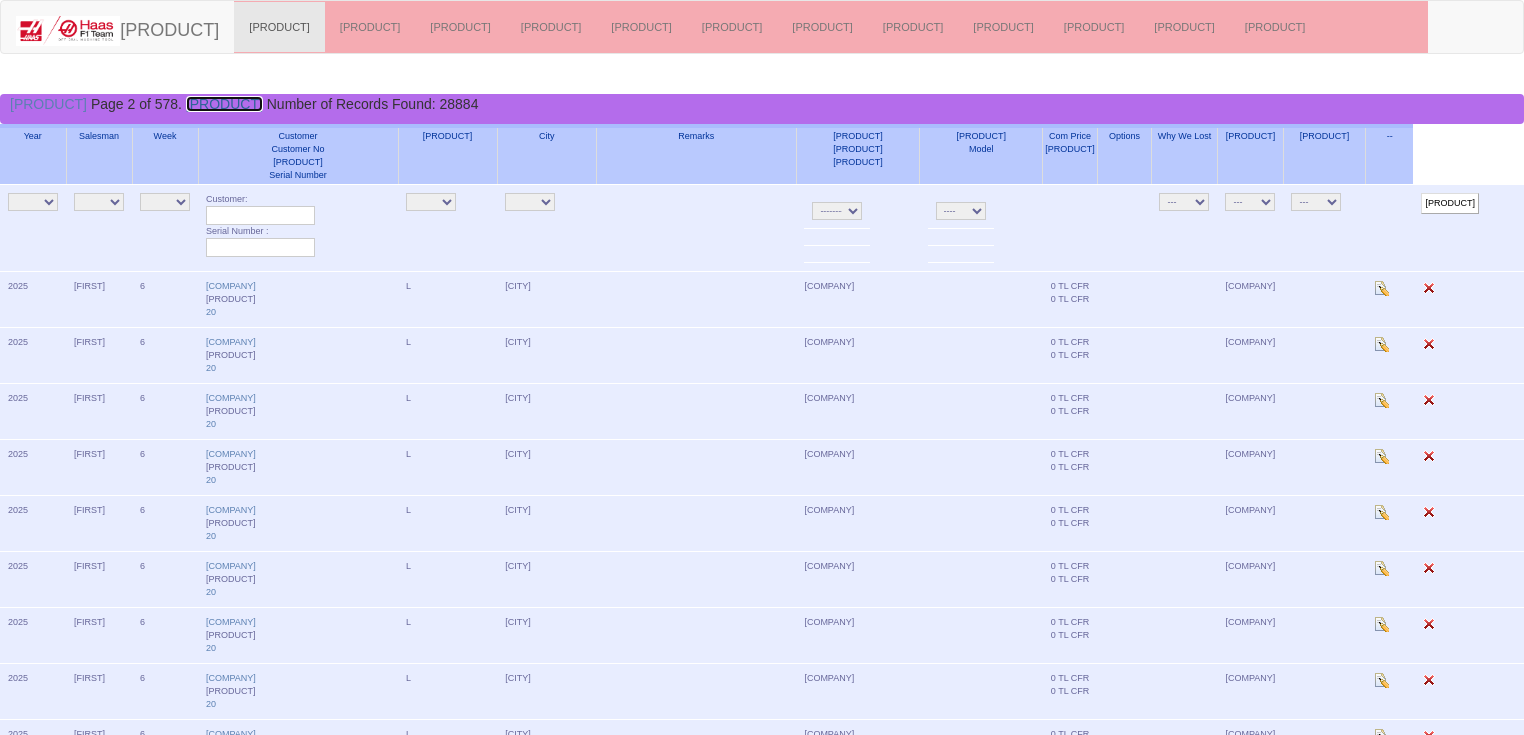 click on "[PRODUCT]" at bounding box center [224, 104] 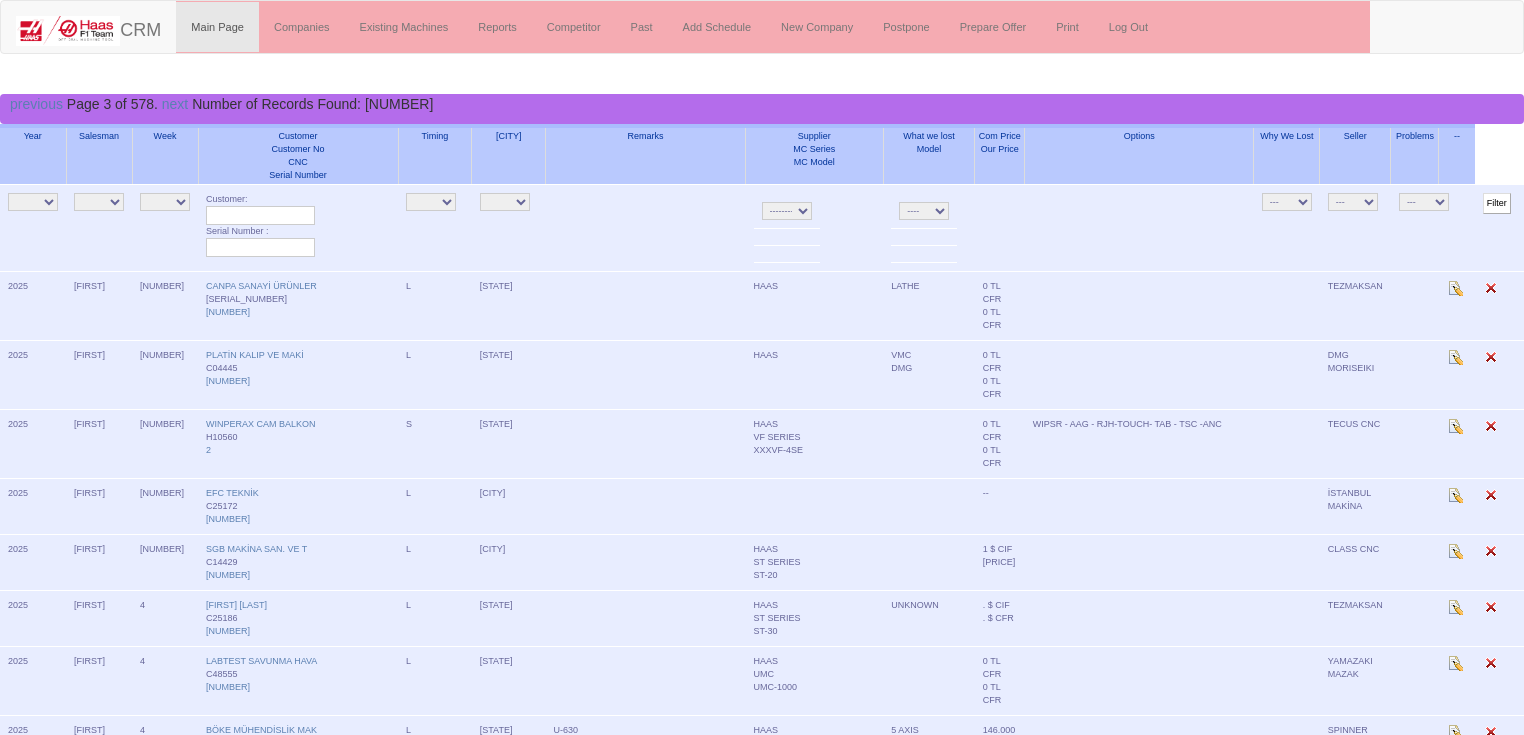 scroll, scrollTop: 0, scrollLeft: 0, axis: both 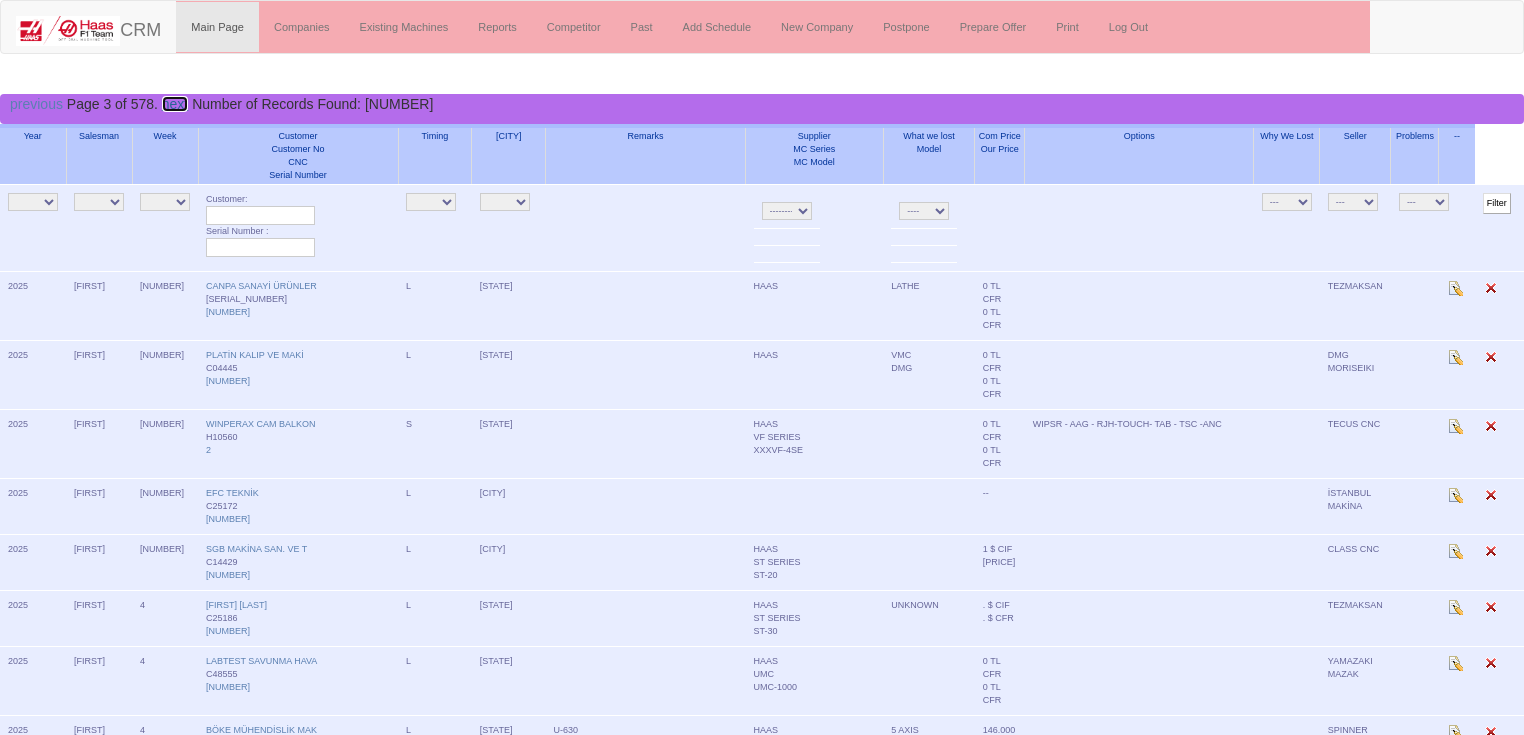 click on "next" at bounding box center (175, 104) 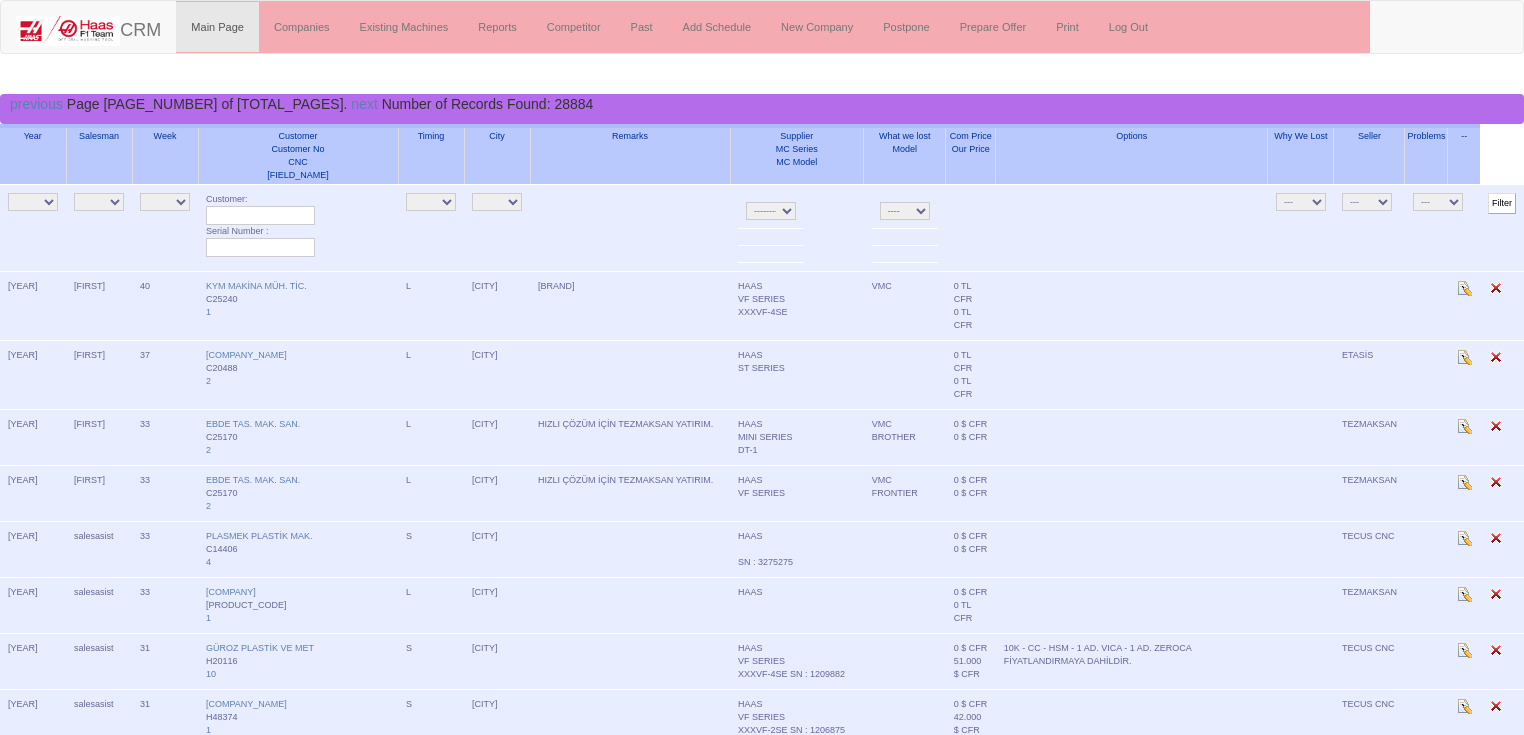 scroll, scrollTop: 0, scrollLeft: 0, axis: both 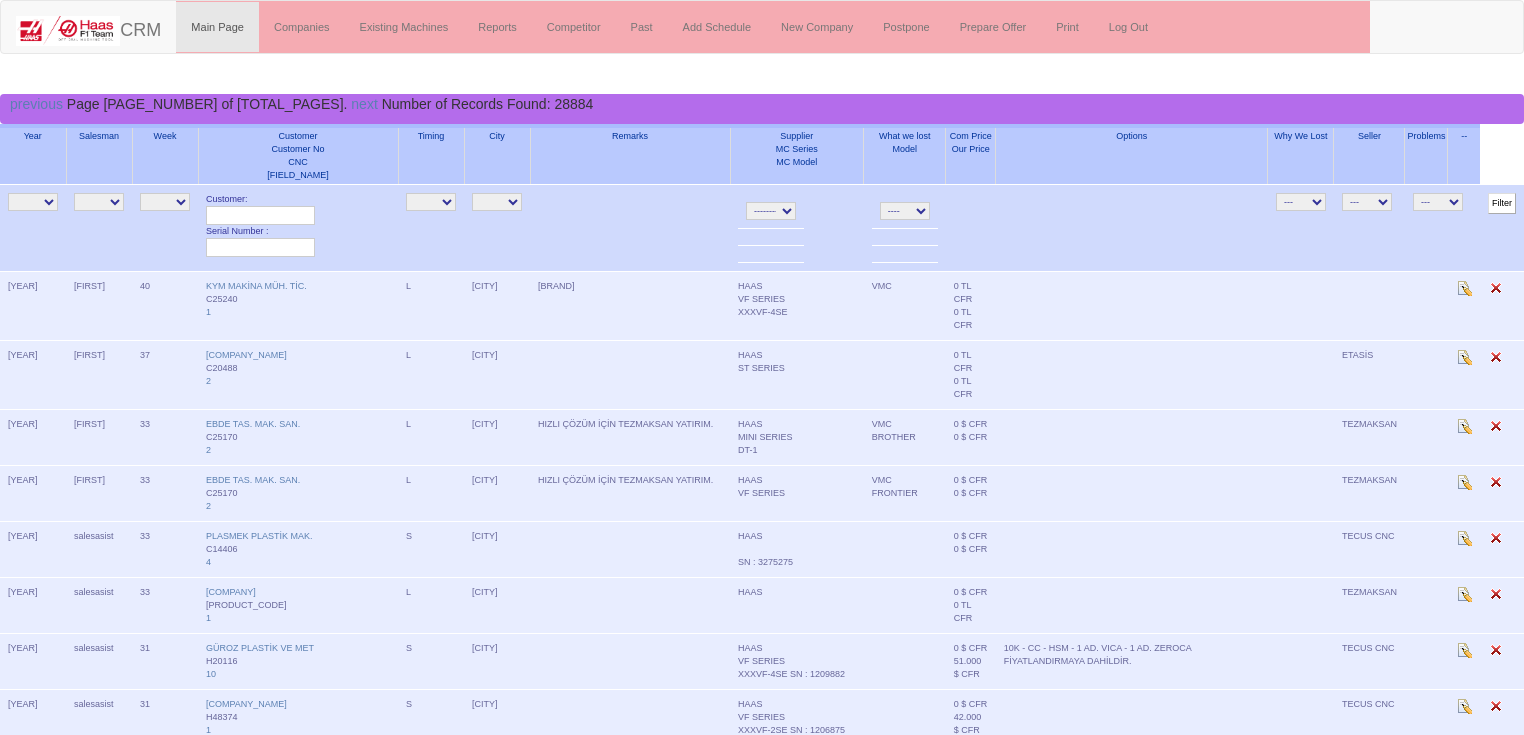 drag, startPoint x: 0, startPoint y: 0, endPoint x: 109, endPoint y: 203, distance: 230.41267 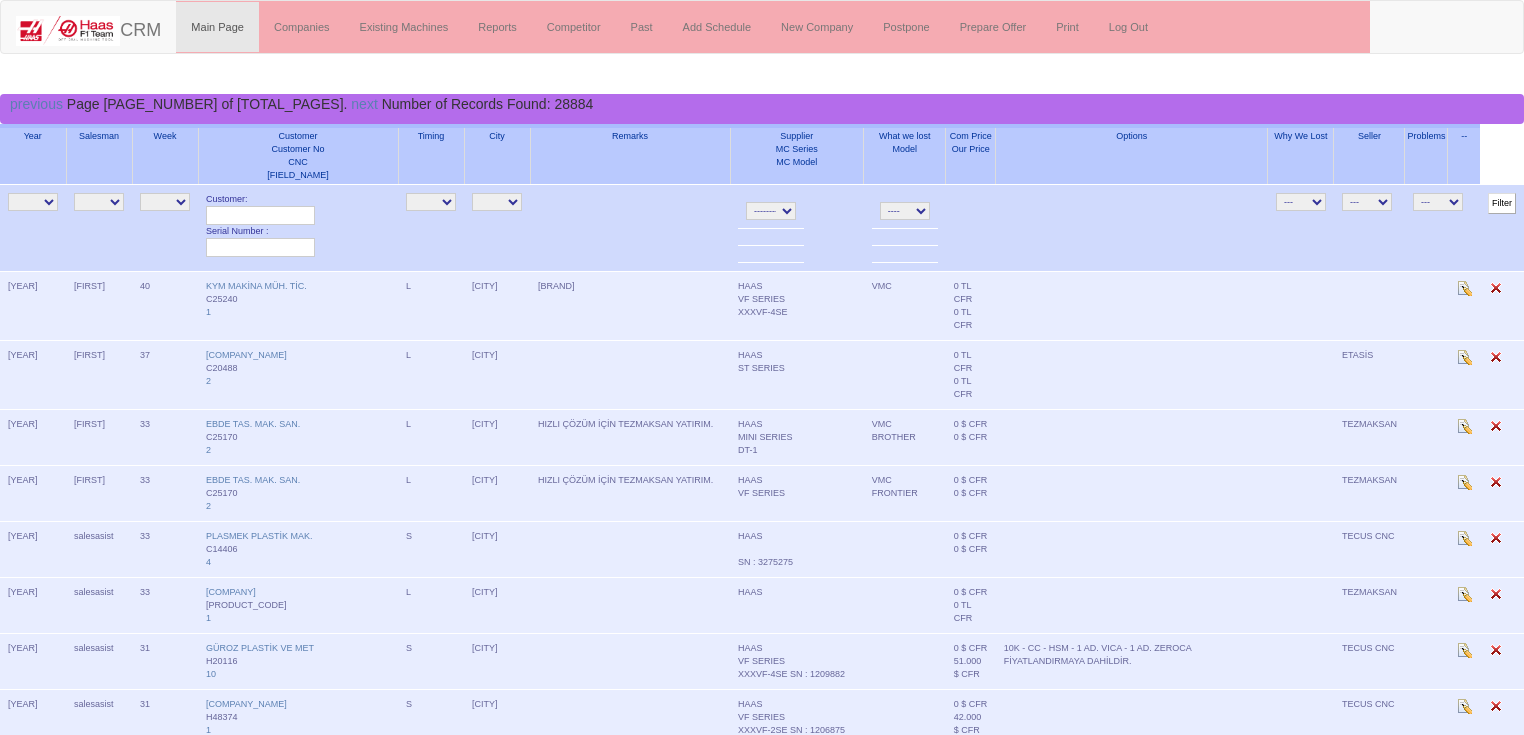select on "3" 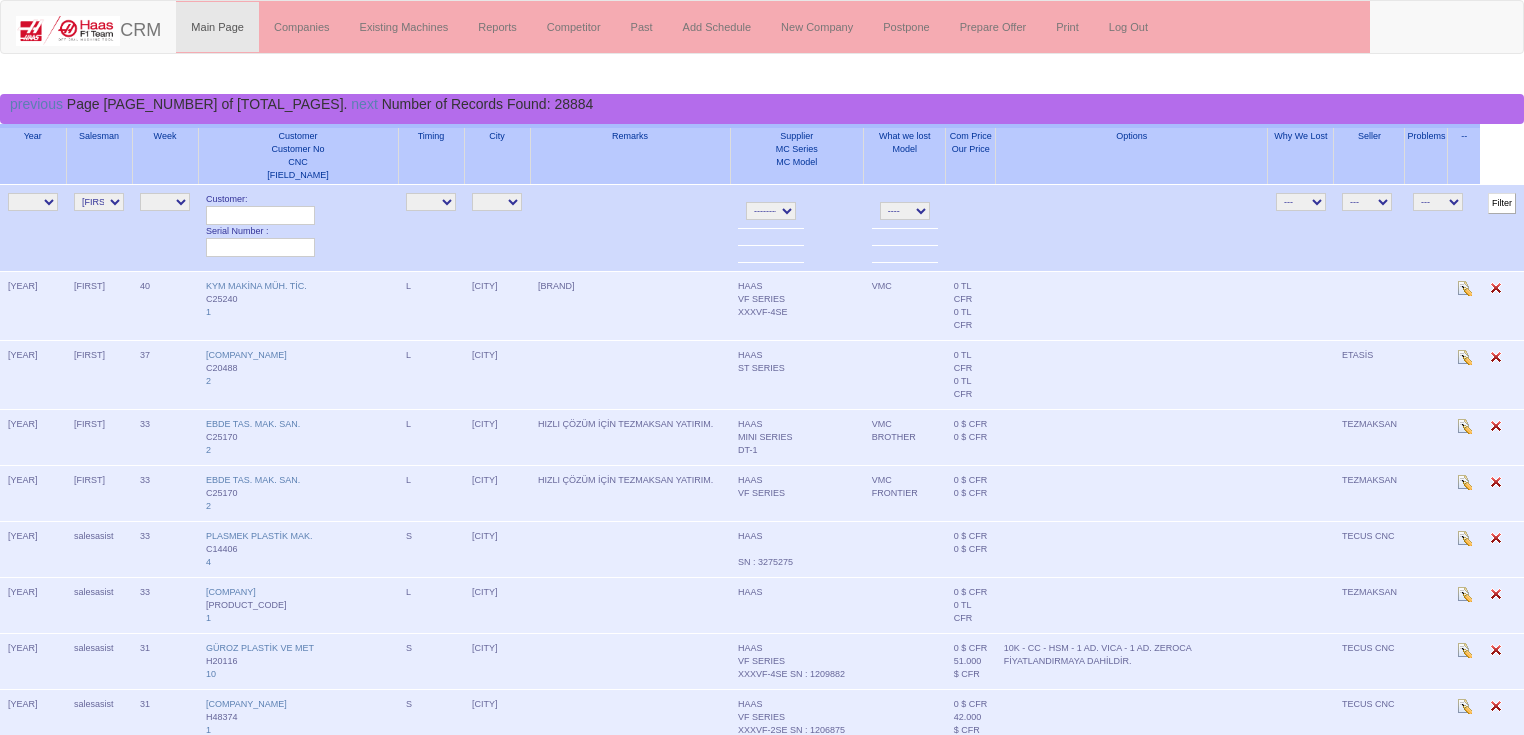 click on "Filter" at bounding box center (1502, 203) 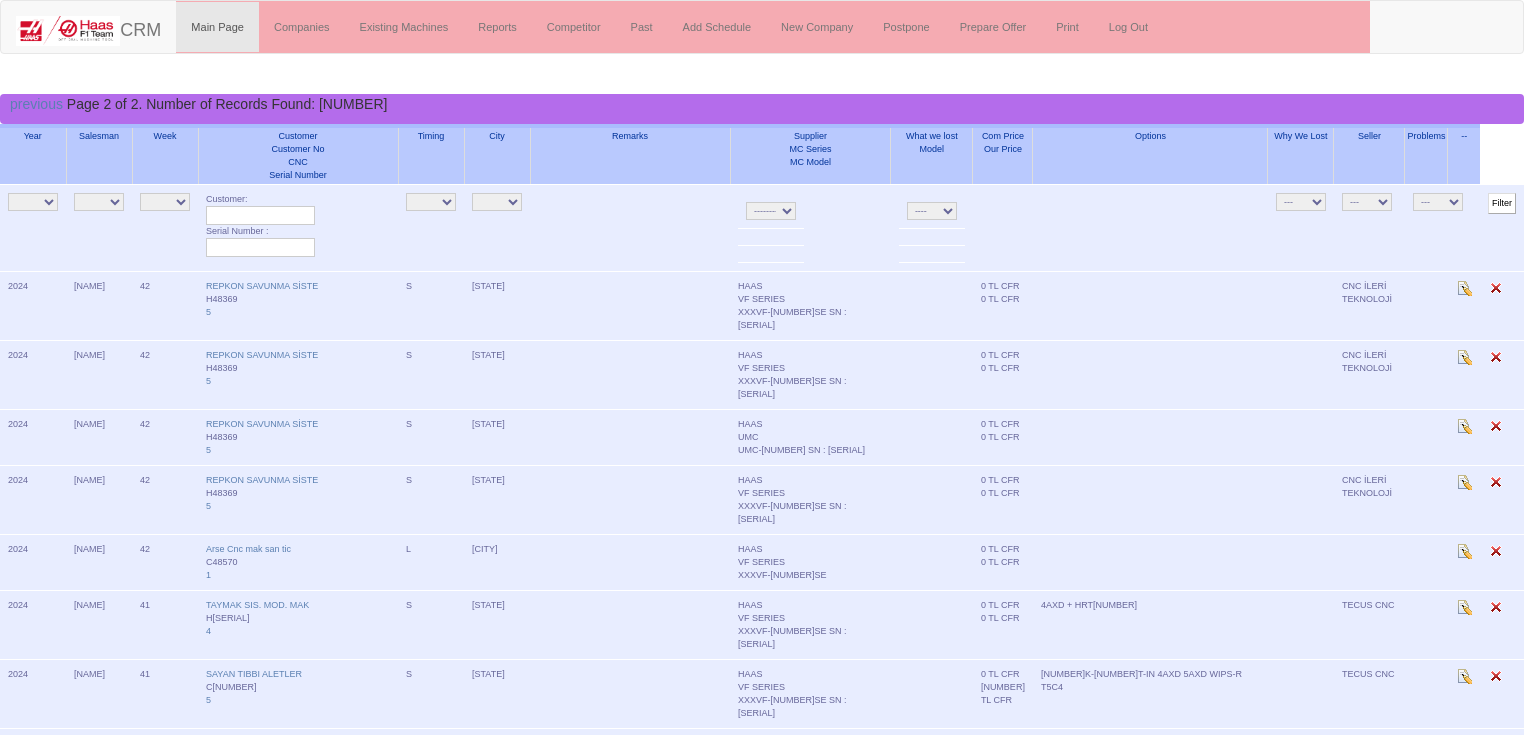 scroll, scrollTop: 0, scrollLeft: 0, axis: both 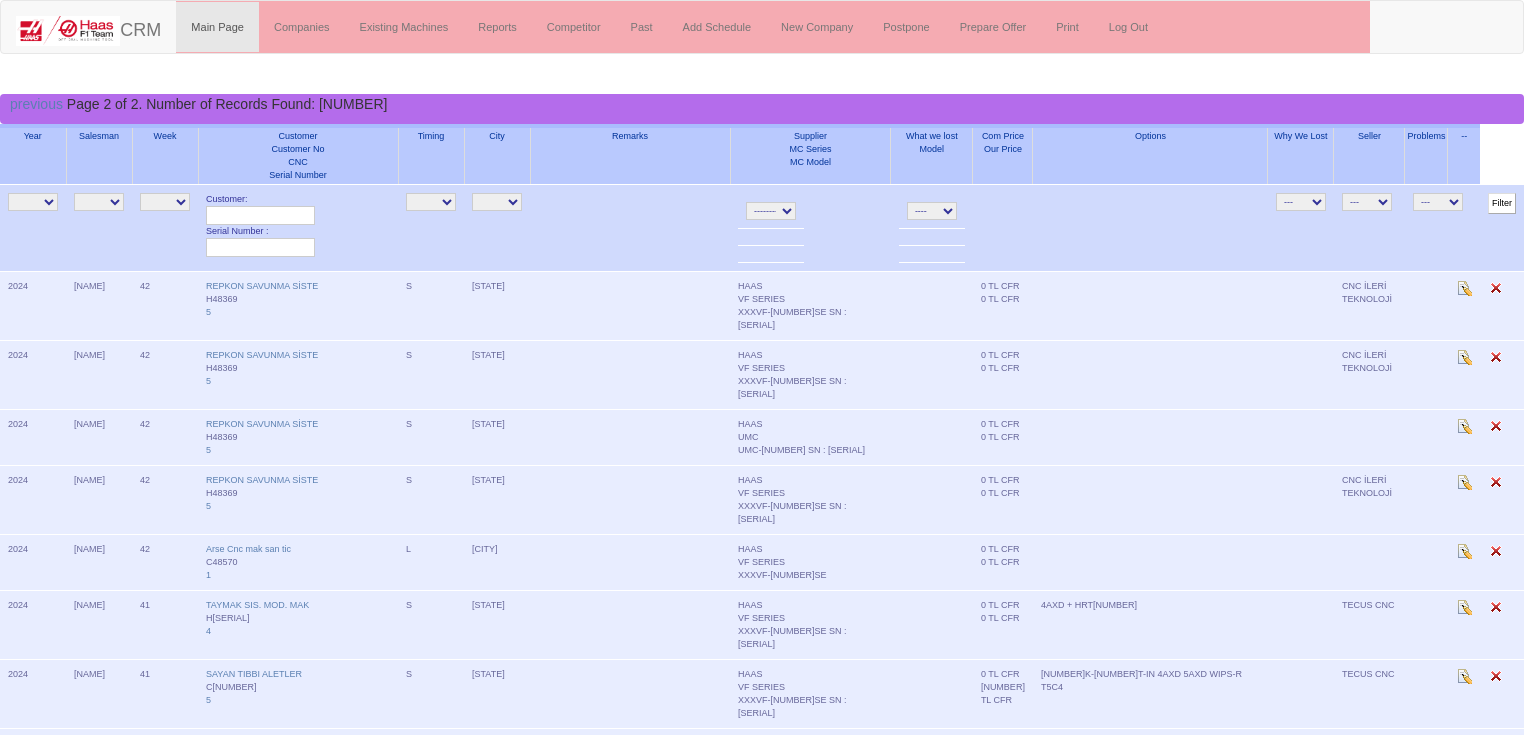 click on "Filter" at bounding box center [1502, 203] 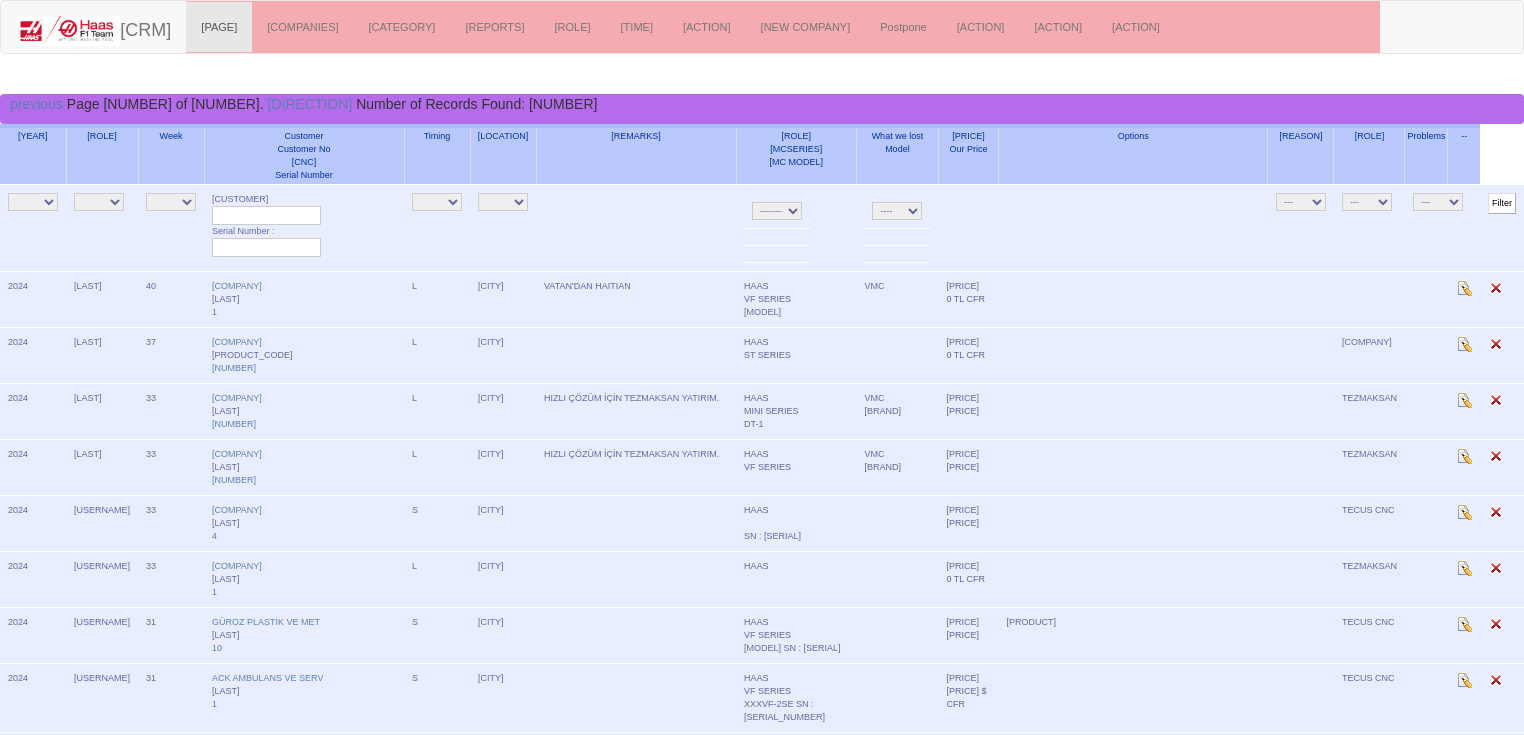 scroll, scrollTop: 0, scrollLeft: 0, axis: both 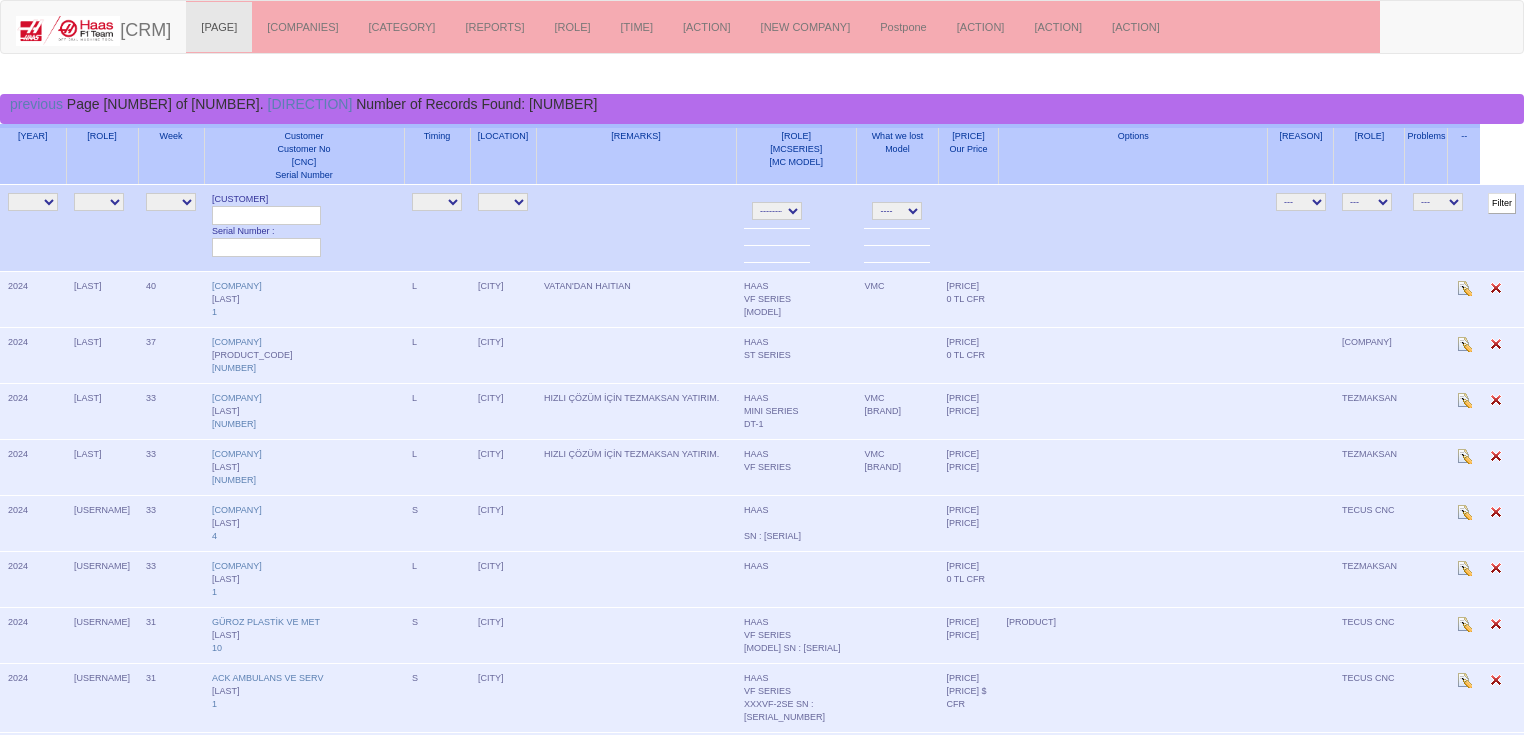 drag, startPoint x: 0, startPoint y: 0, endPoint x: 96, endPoint y: 200, distance: 221.84679 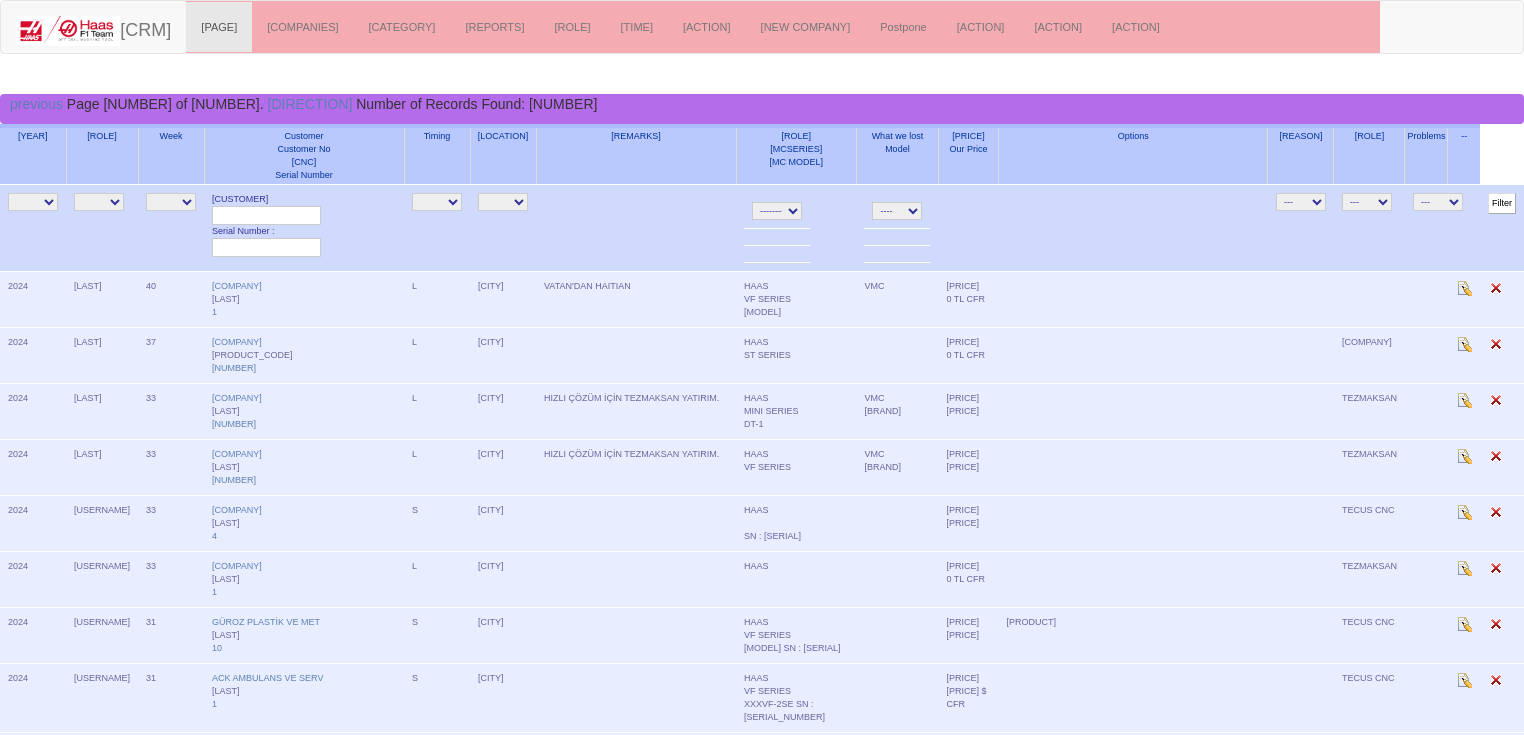 select on "[NUMBER]" 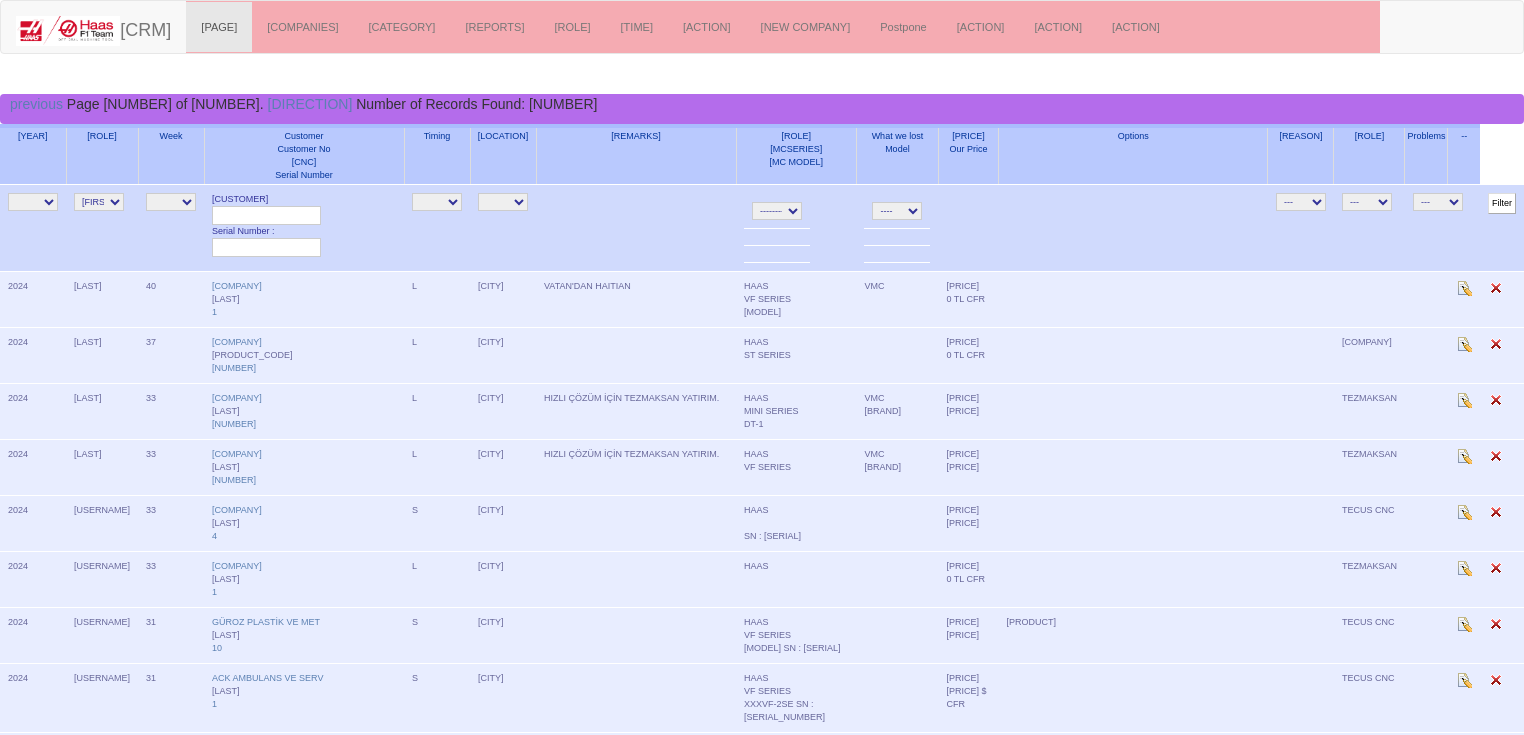 click on "Filter" at bounding box center (1502, 203) 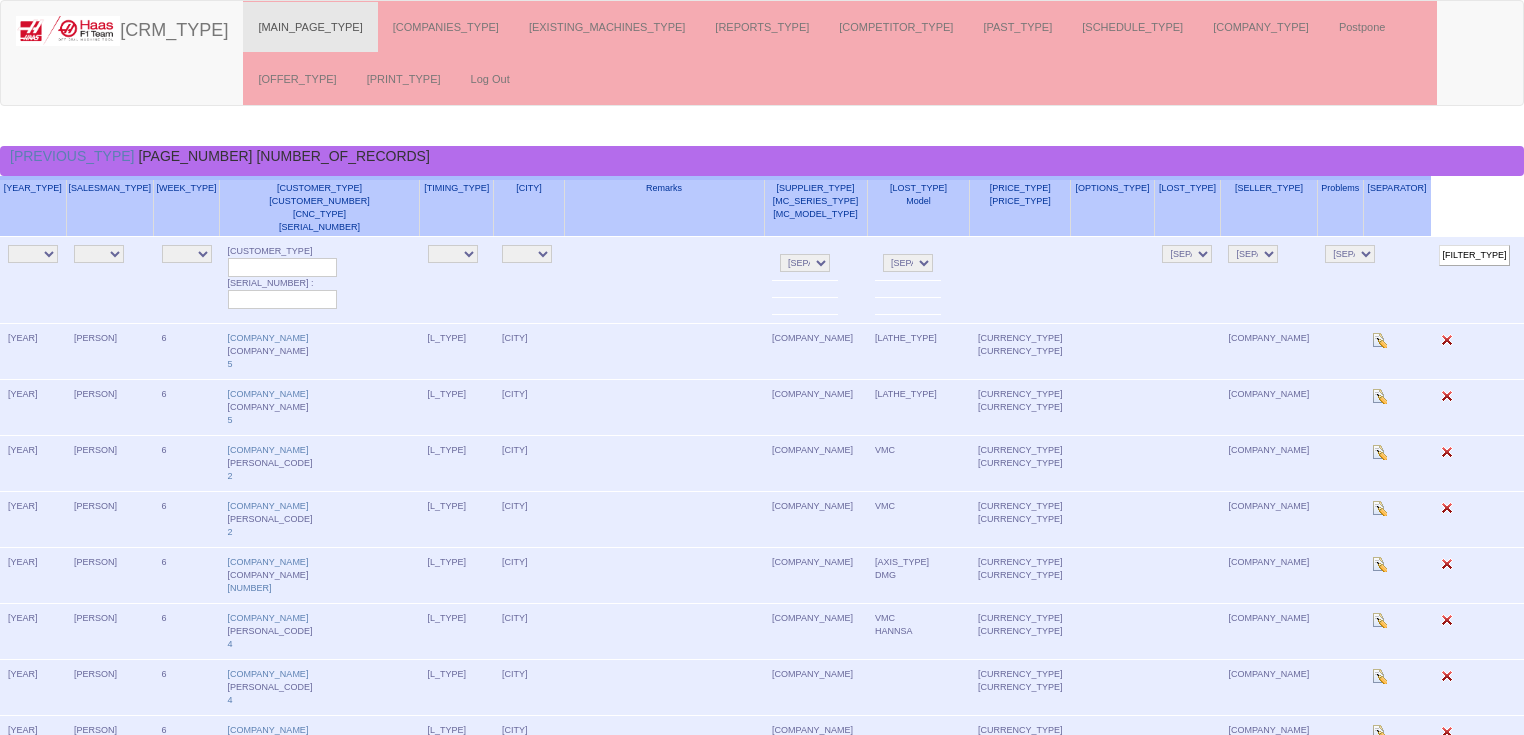 scroll, scrollTop: 0, scrollLeft: 0, axis: both 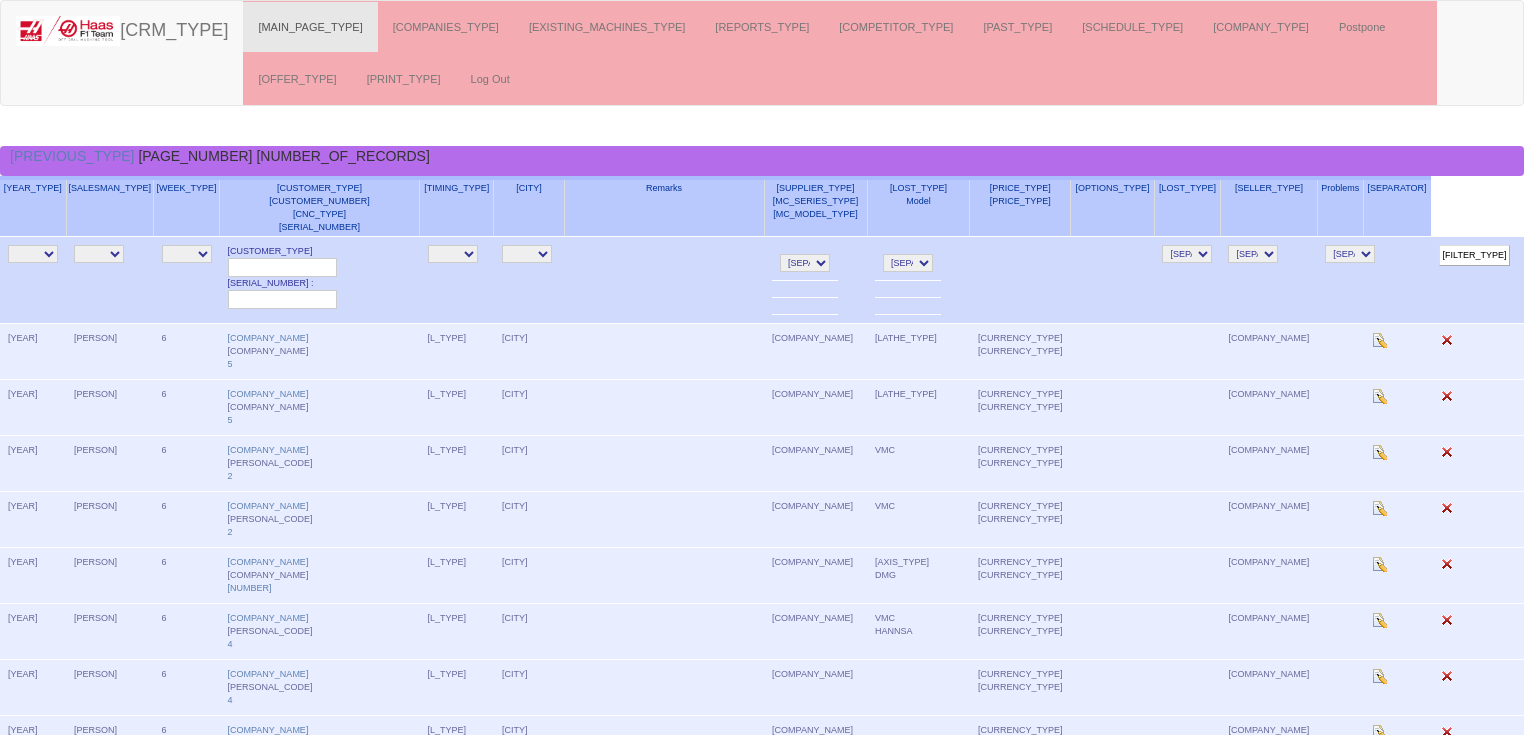 click on "Filter" at bounding box center [1475, 255] 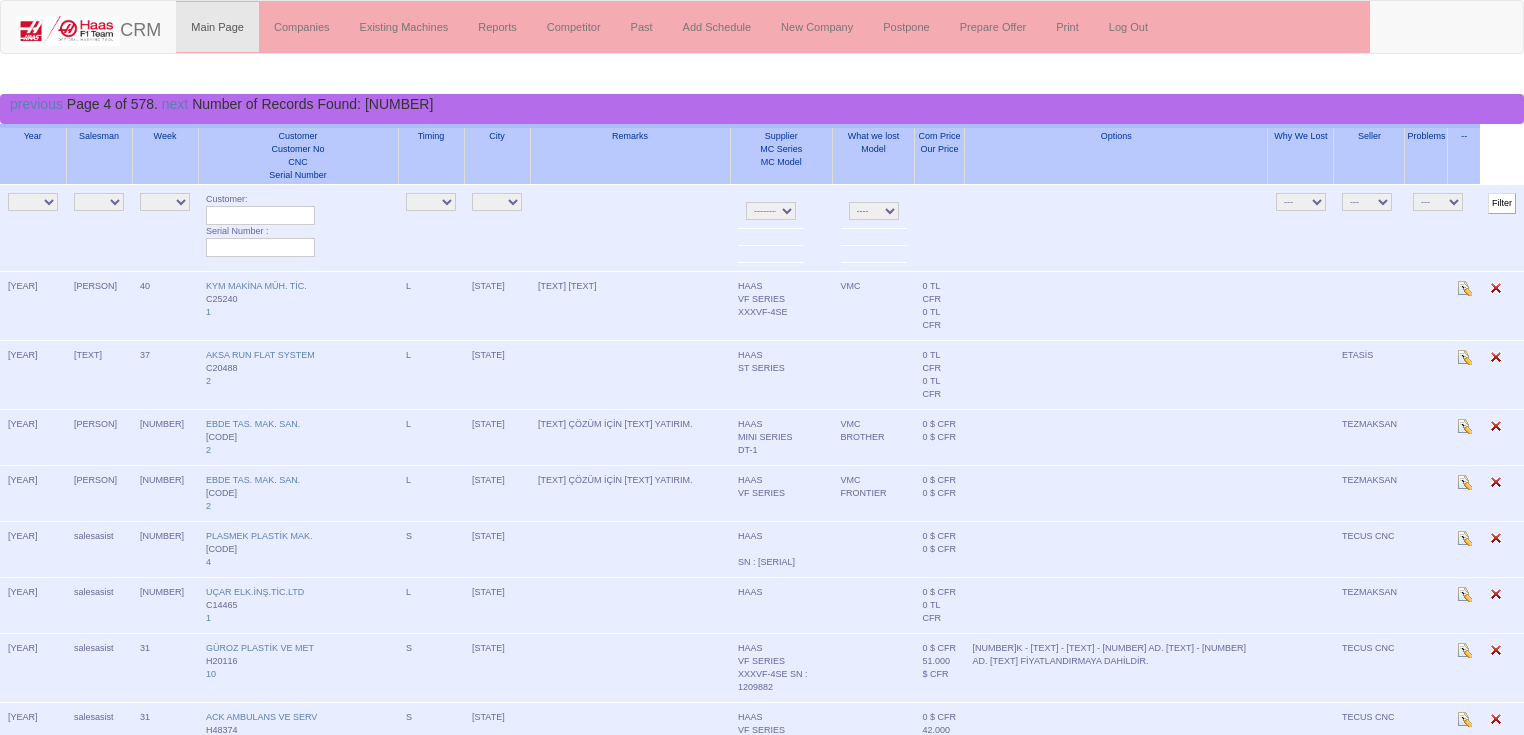 scroll, scrollTop: 0, scrollLeft: 0, axis: both 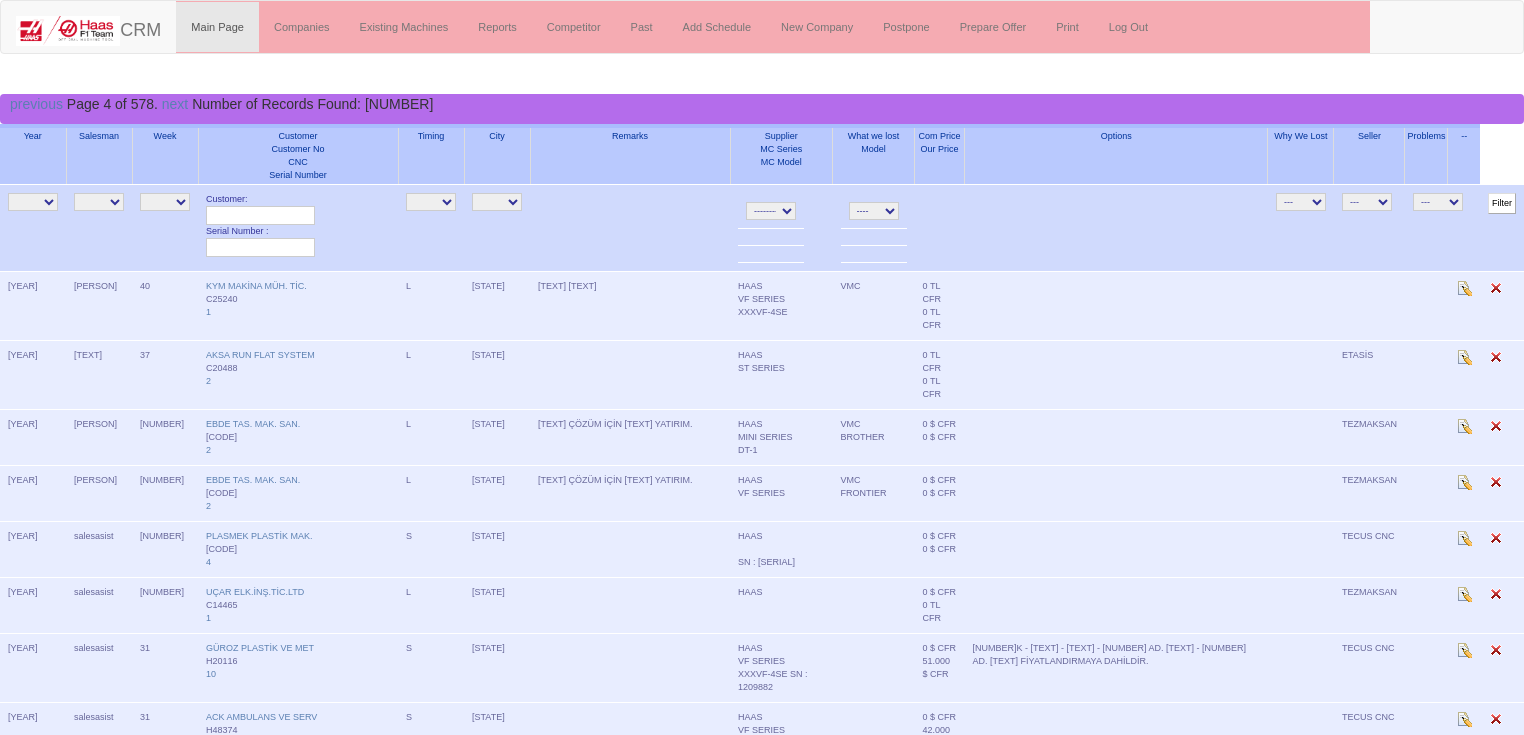 drag, startPoint x: 0, startPoint y: 0, endPoint x: 120, endPoint y: 204, distance: 236.677 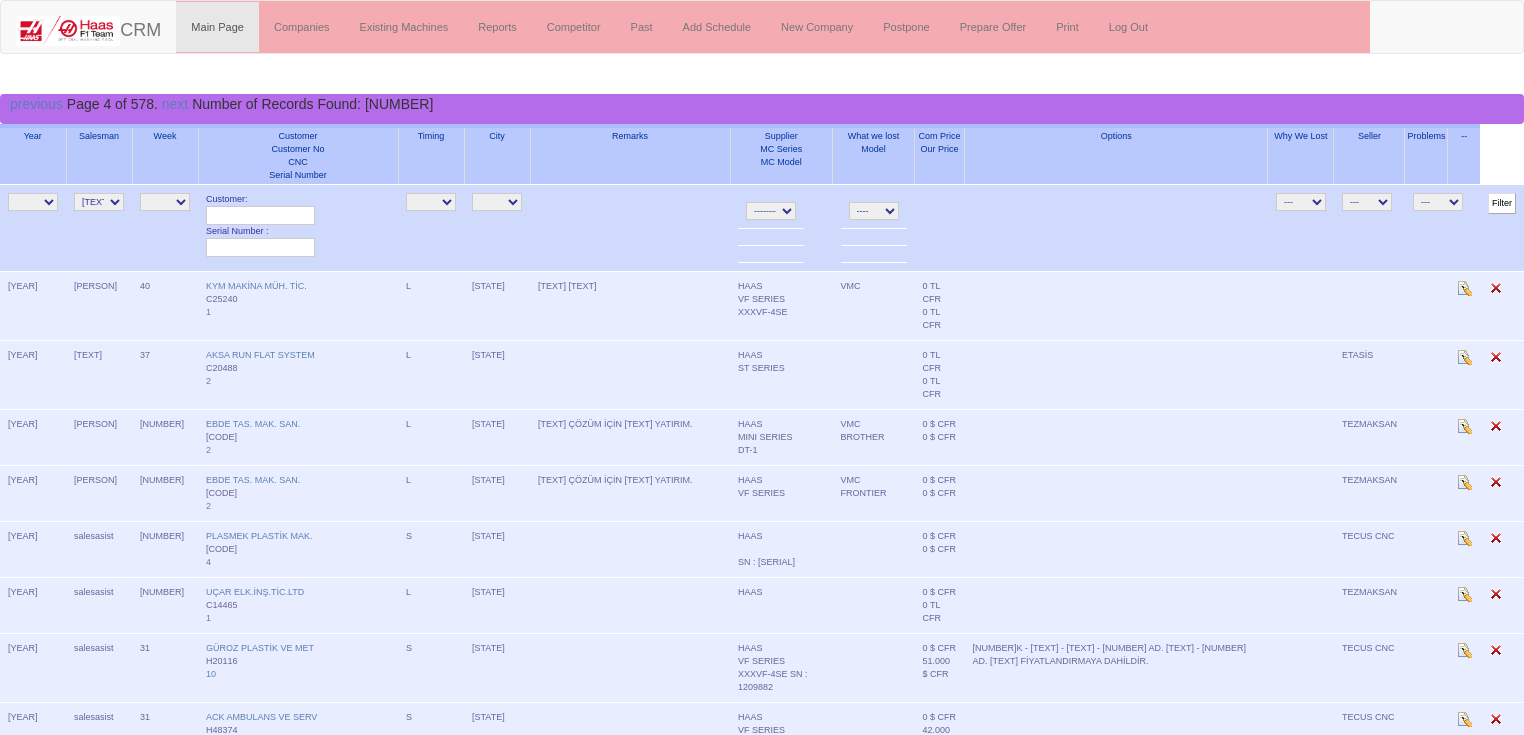 click on "Filter" at bounding box center [1502, 203] 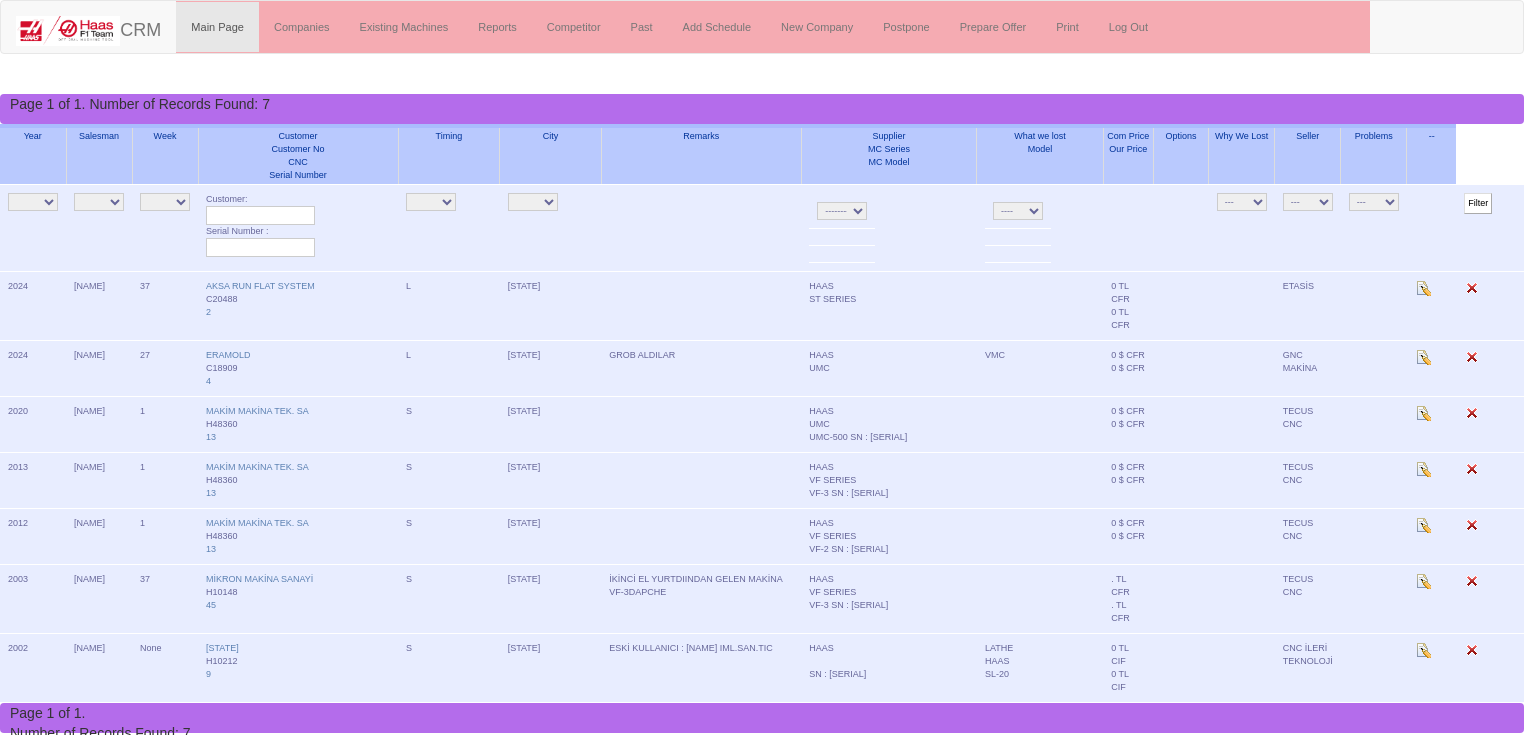 scroll, scrollTop: 0, scrollLeft: 0, axis: both 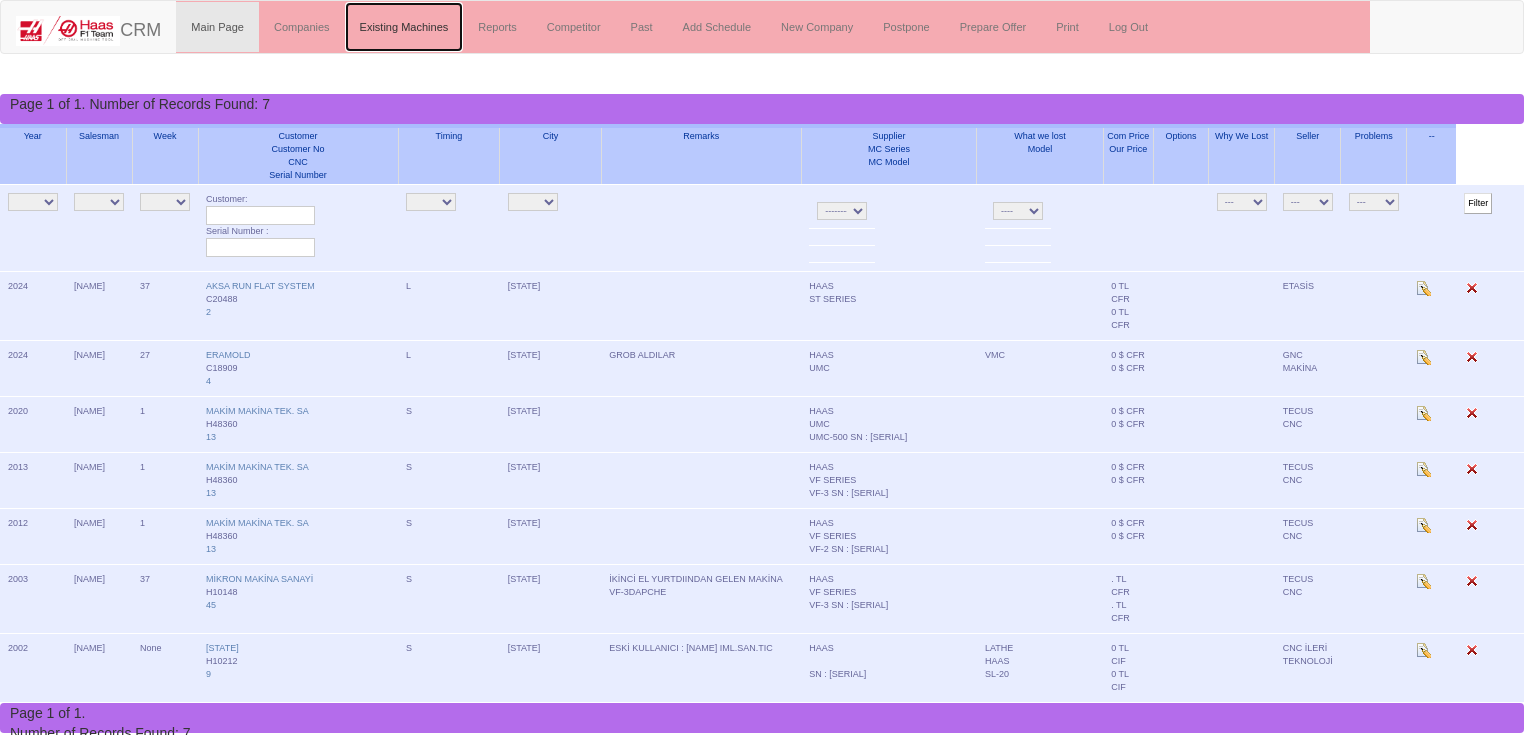 click on "Existing Machines" at bounding box center [404, 27] 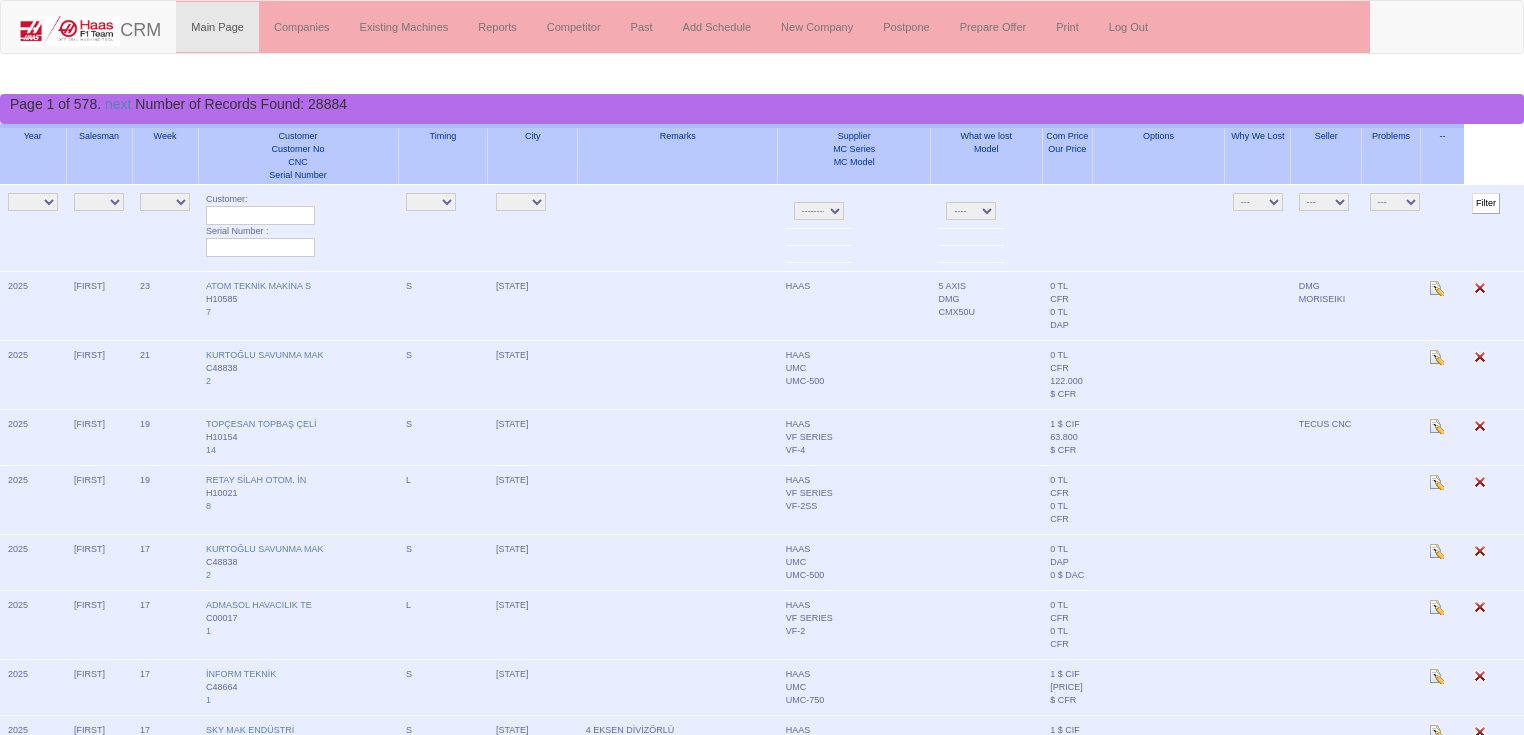 scroll, scrollTop: 0, scrollLeft: 0, axis: both 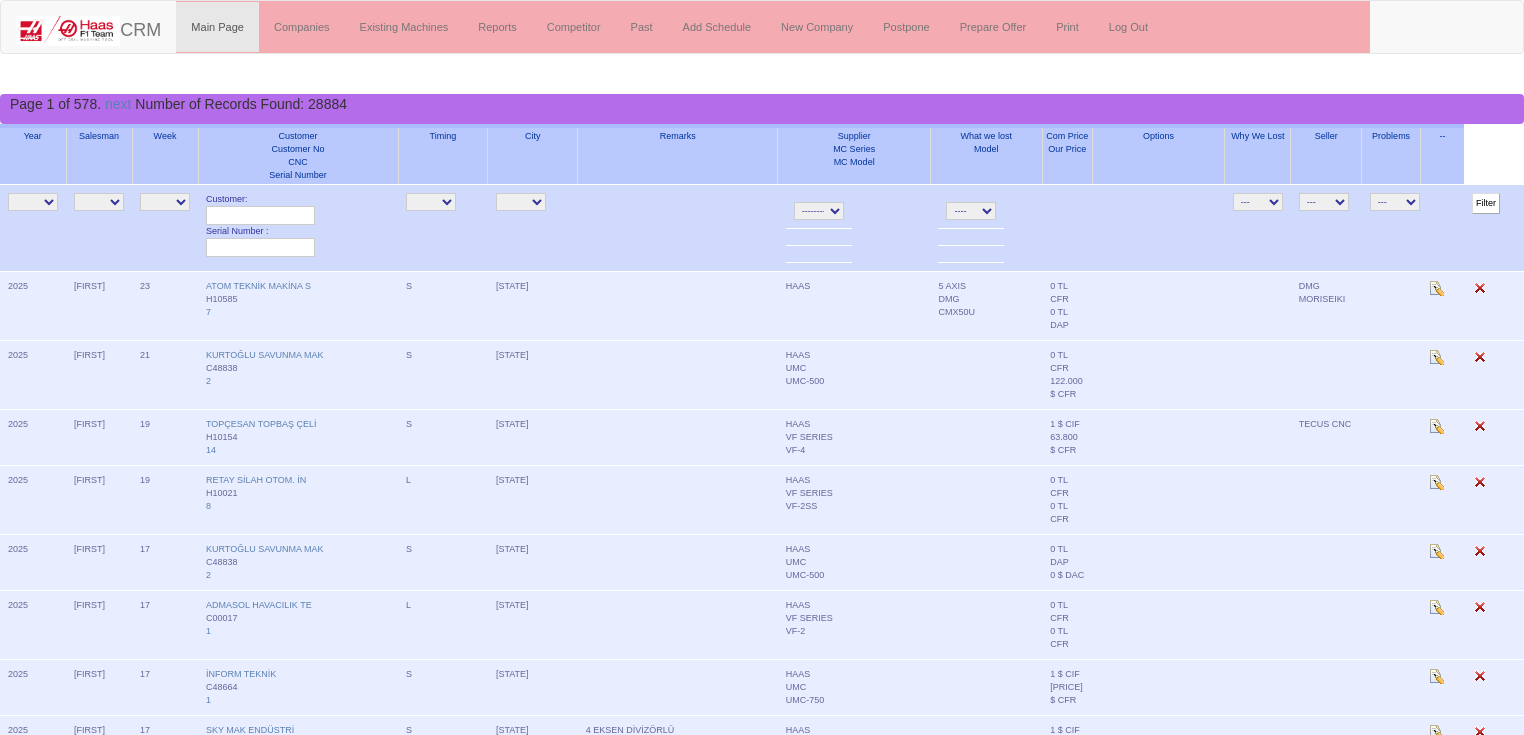 drag, startPoint x: 0, startPoint y: 0, endPoint x: 116, endPoint y: 203, distance: 233.80548 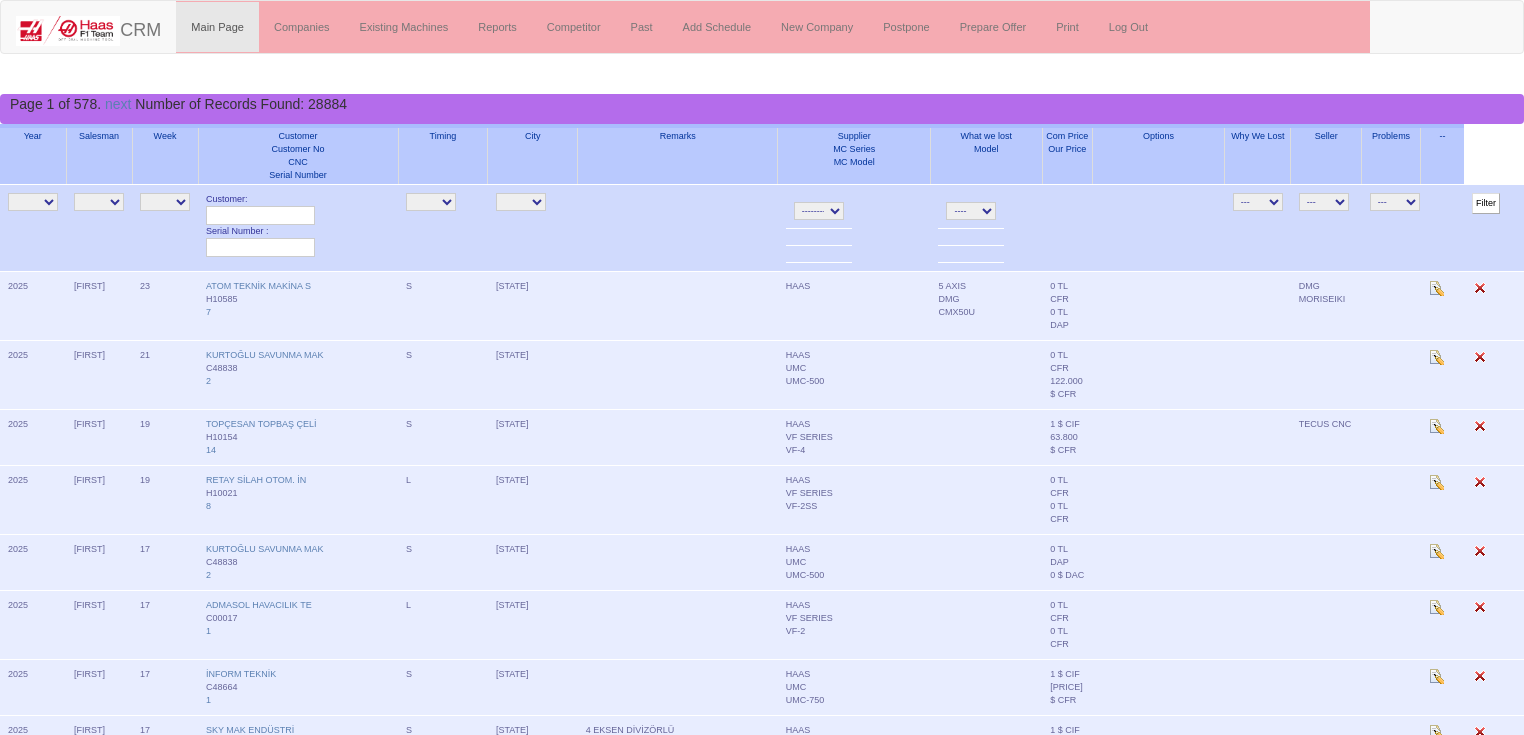 select on "4" 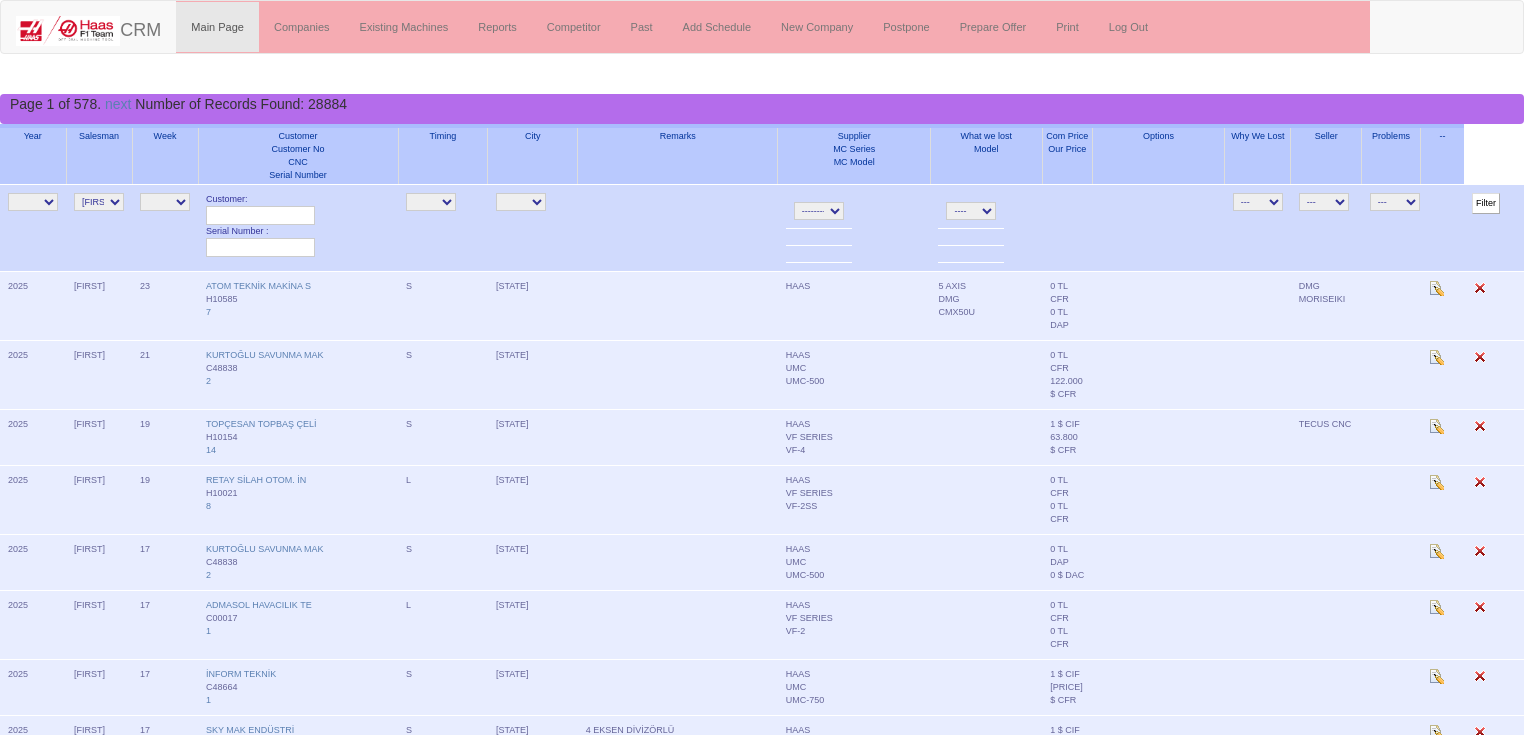click on "[FILTER_TYPE]" at bounding box center [1494, 228] 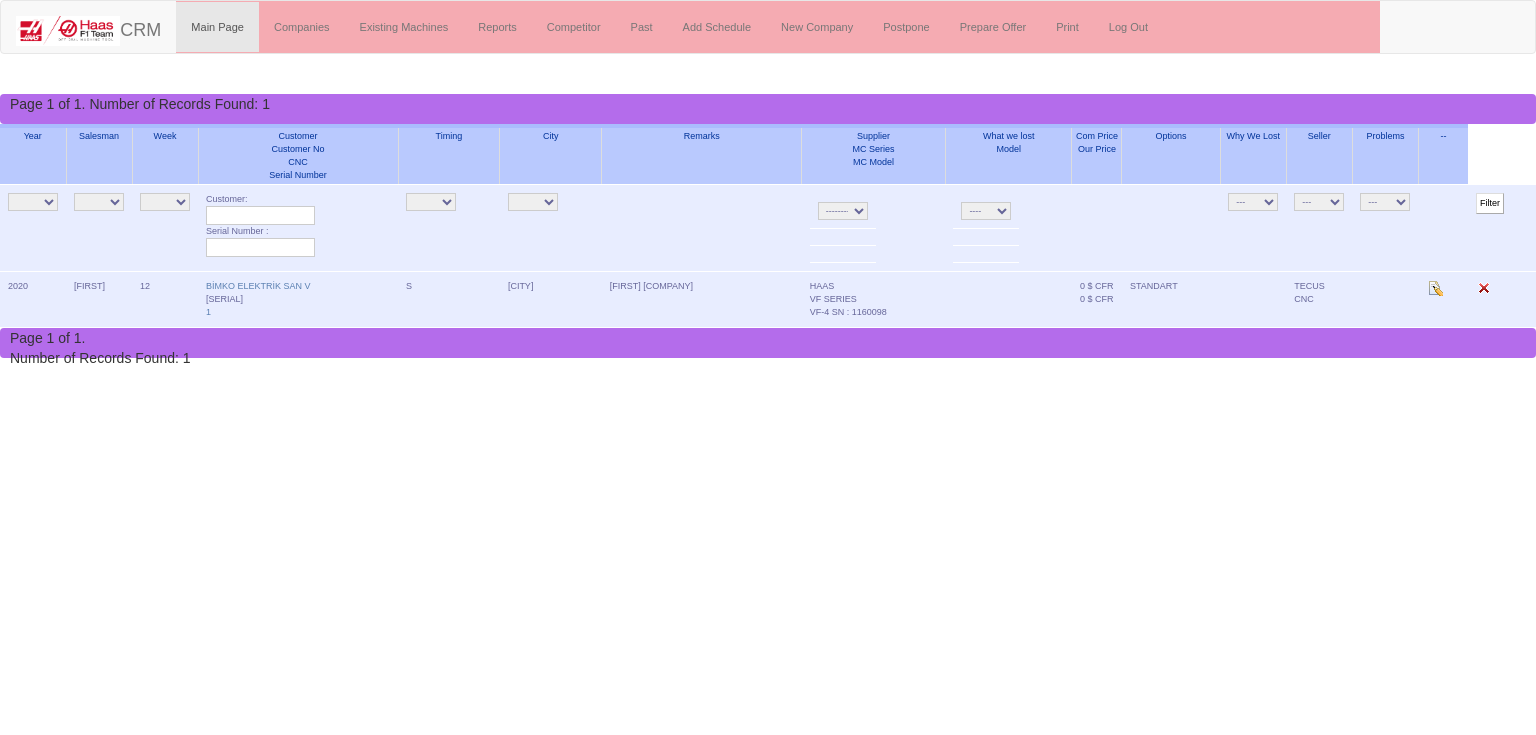 scroll, scrollTop: 0, scrollLeft: 0, axis: both 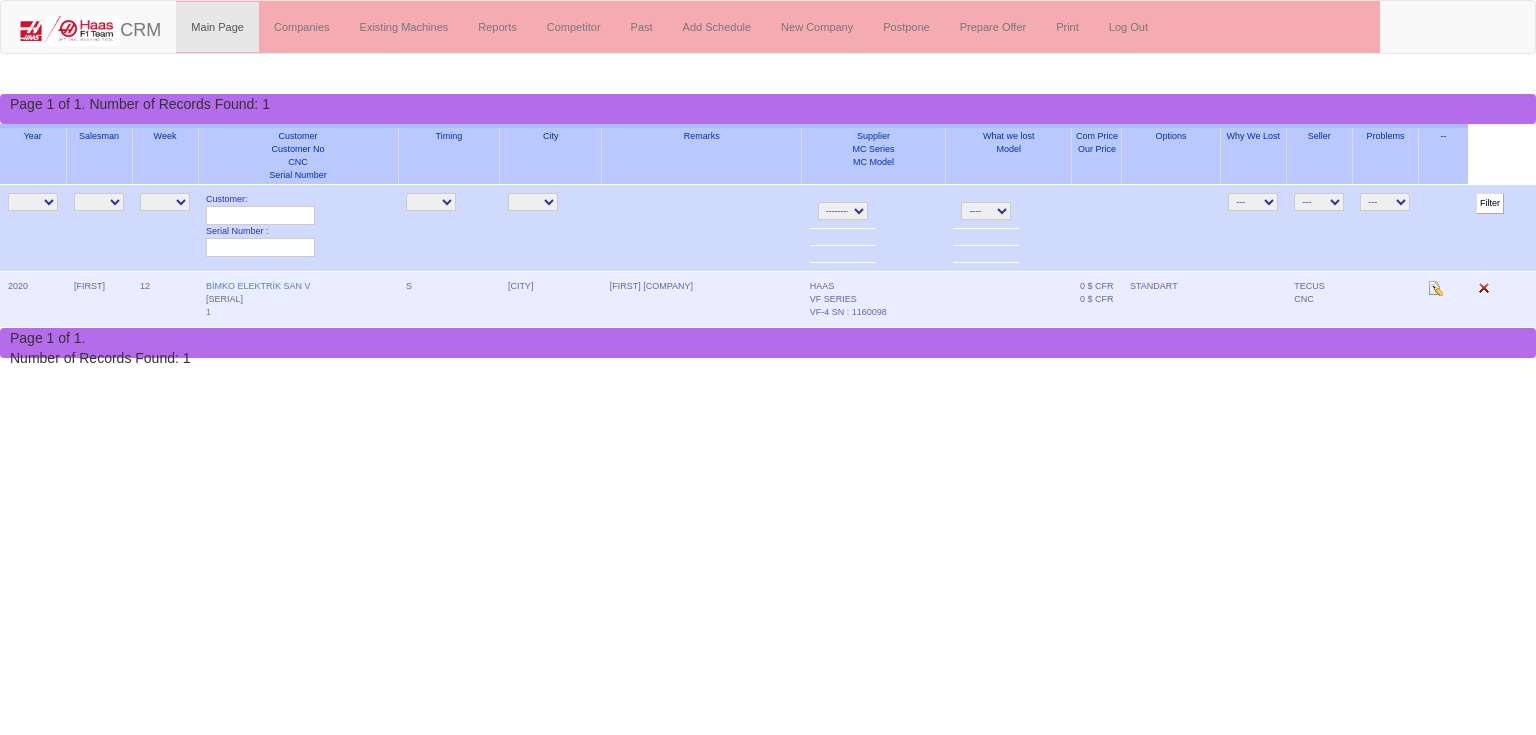 click on "[FILTER_TYPE]" at bounding box center [1490, 203] 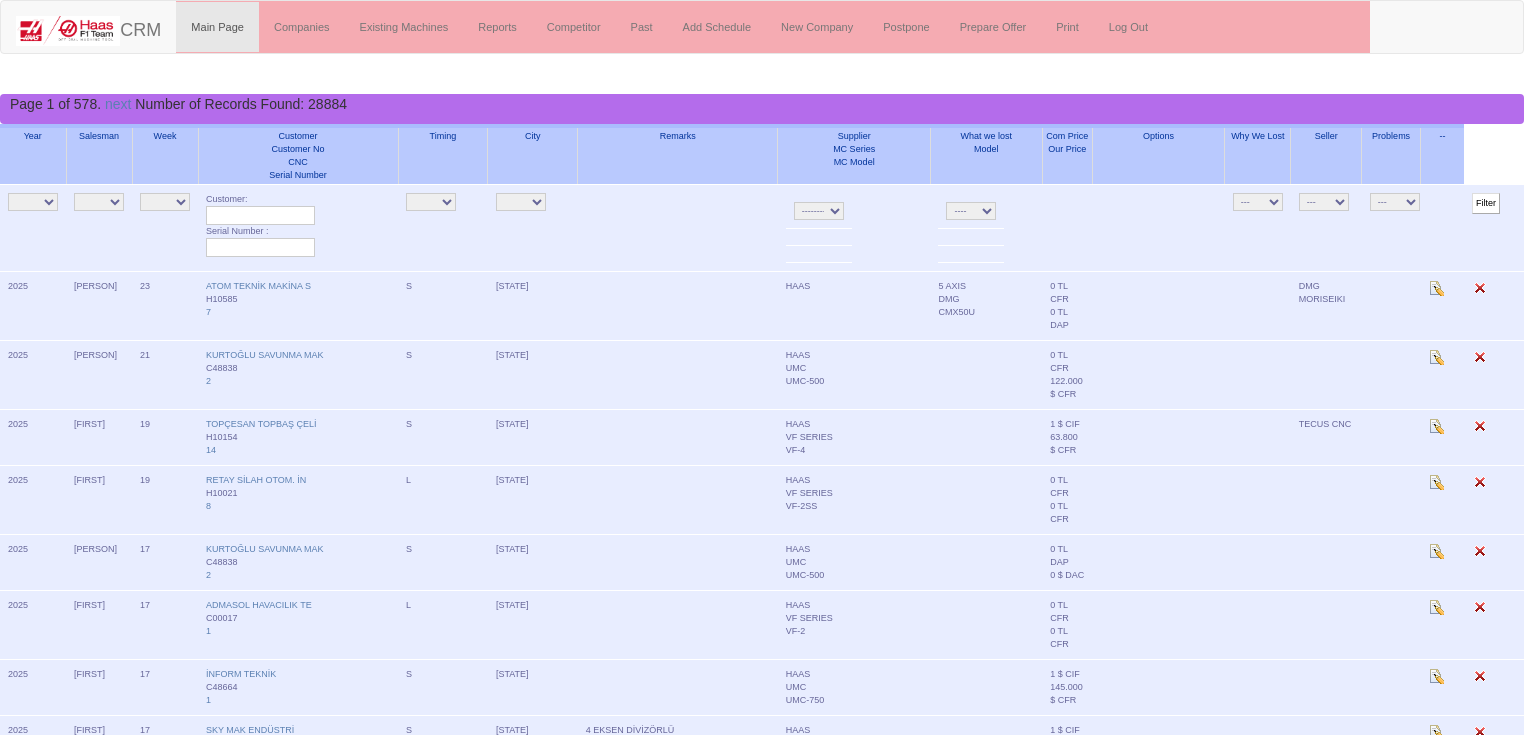 scroll, scrollTop: 0, scrollLeft: 0, axis: both 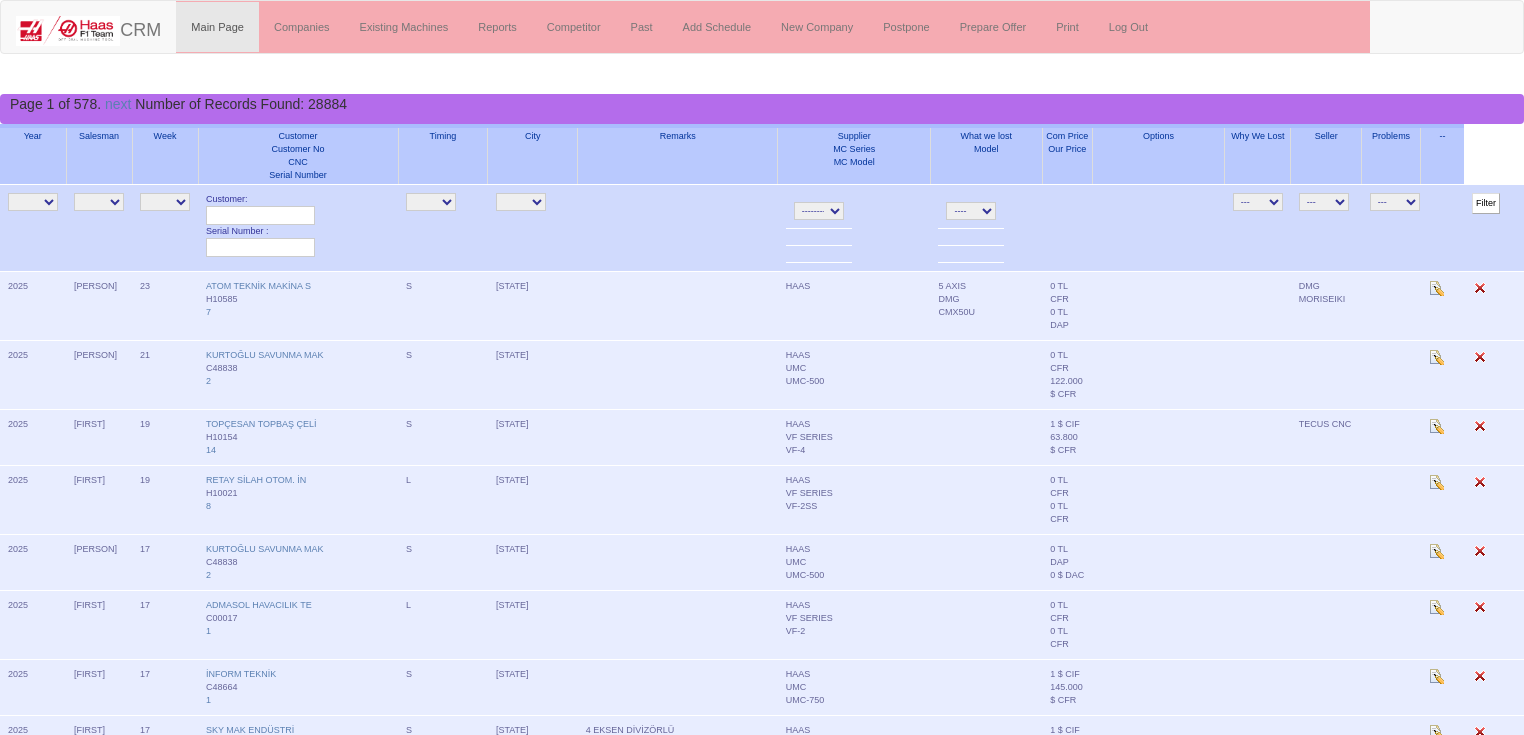click on "[INITIAL]
[INITIAL]
[LAST]
[LAST]
[LAST]
[USERNAME]
[LAST]
[LAST]
[LAST]" at bounding box center (99, 202) 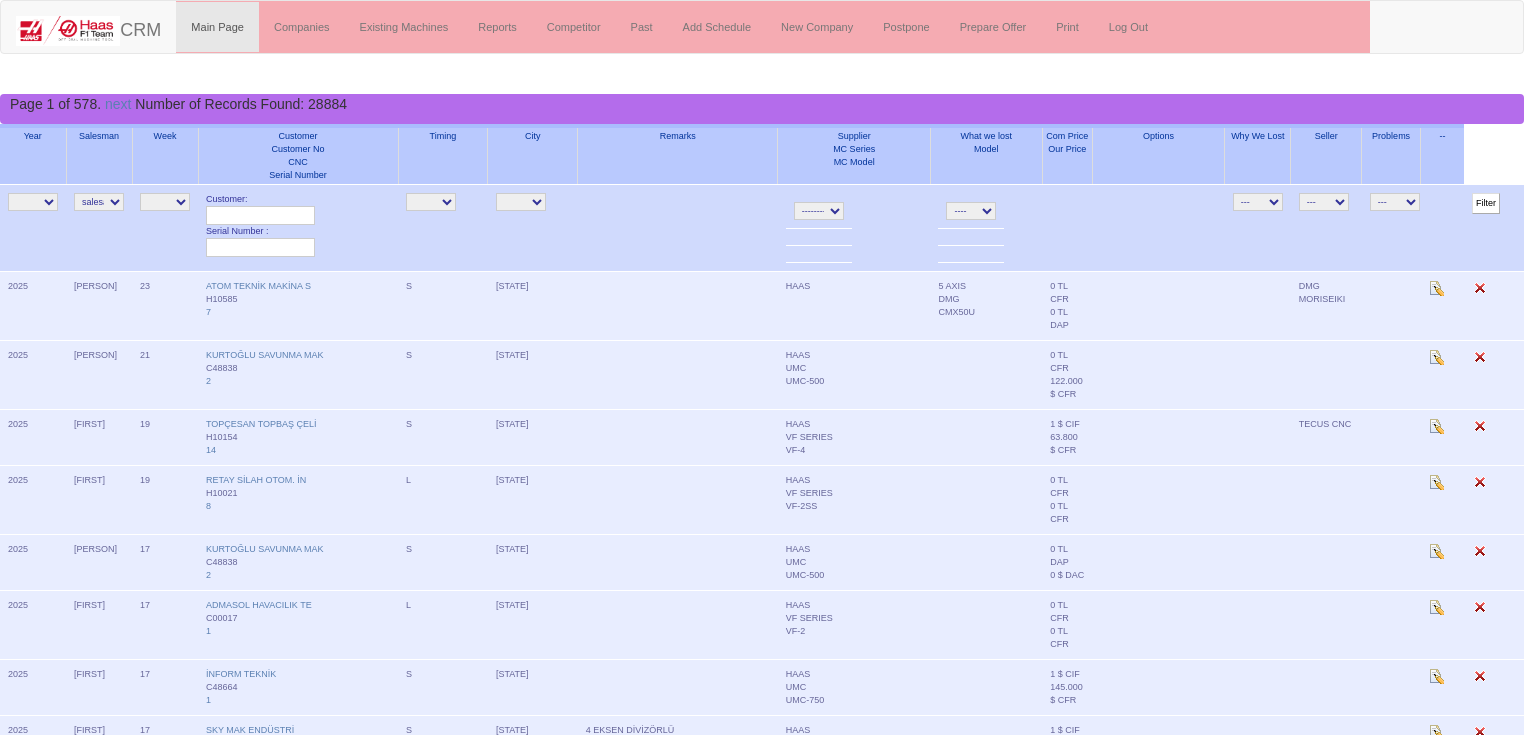 click on "[INITIAL]
[INITIAL]
[LAST]
[LAST]
[LAST]
[USERNAME]
[LAST]
[LAST]
[LAST]" at bounding box center [99, 202] 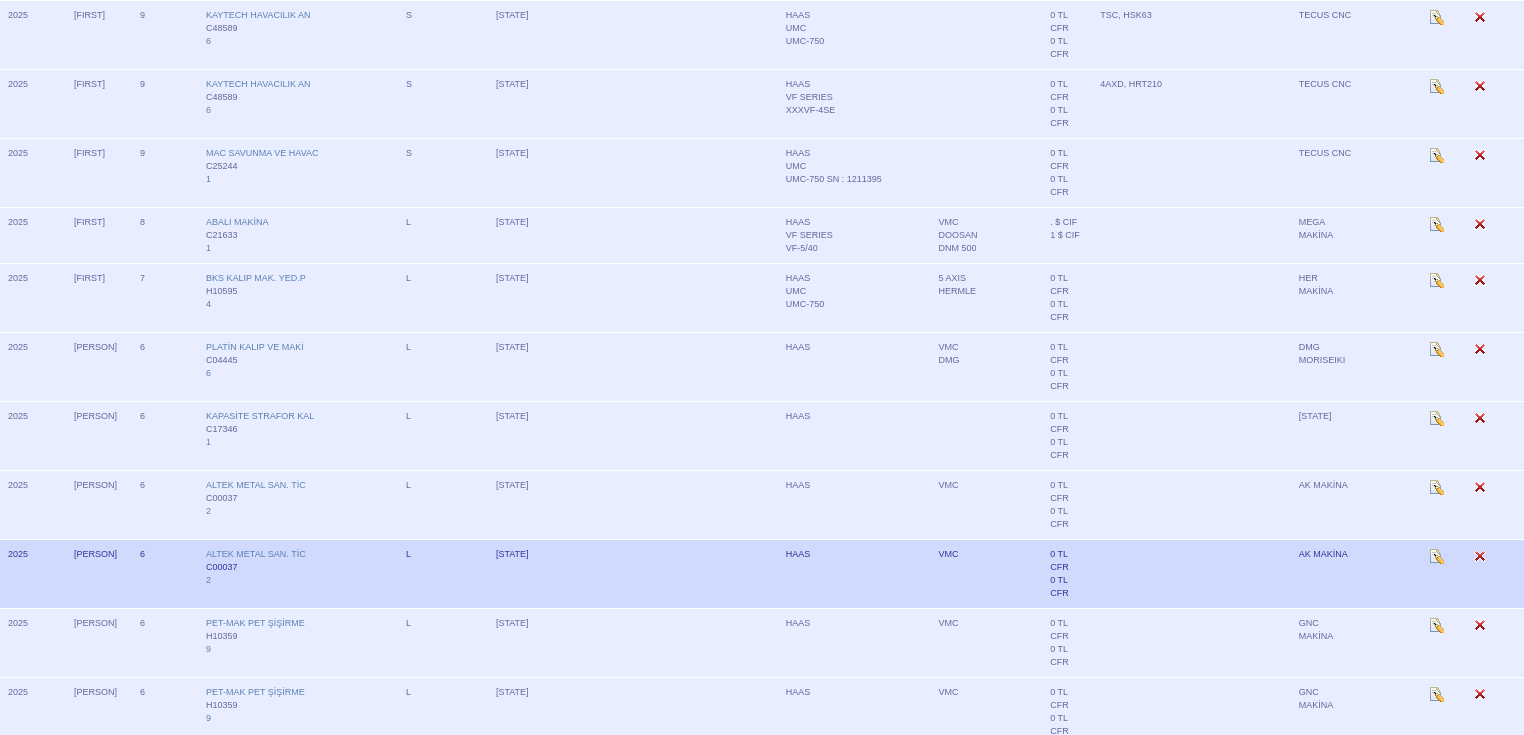scroll, scrollTop: 1576, scrollLeft: 0, axis: vertical 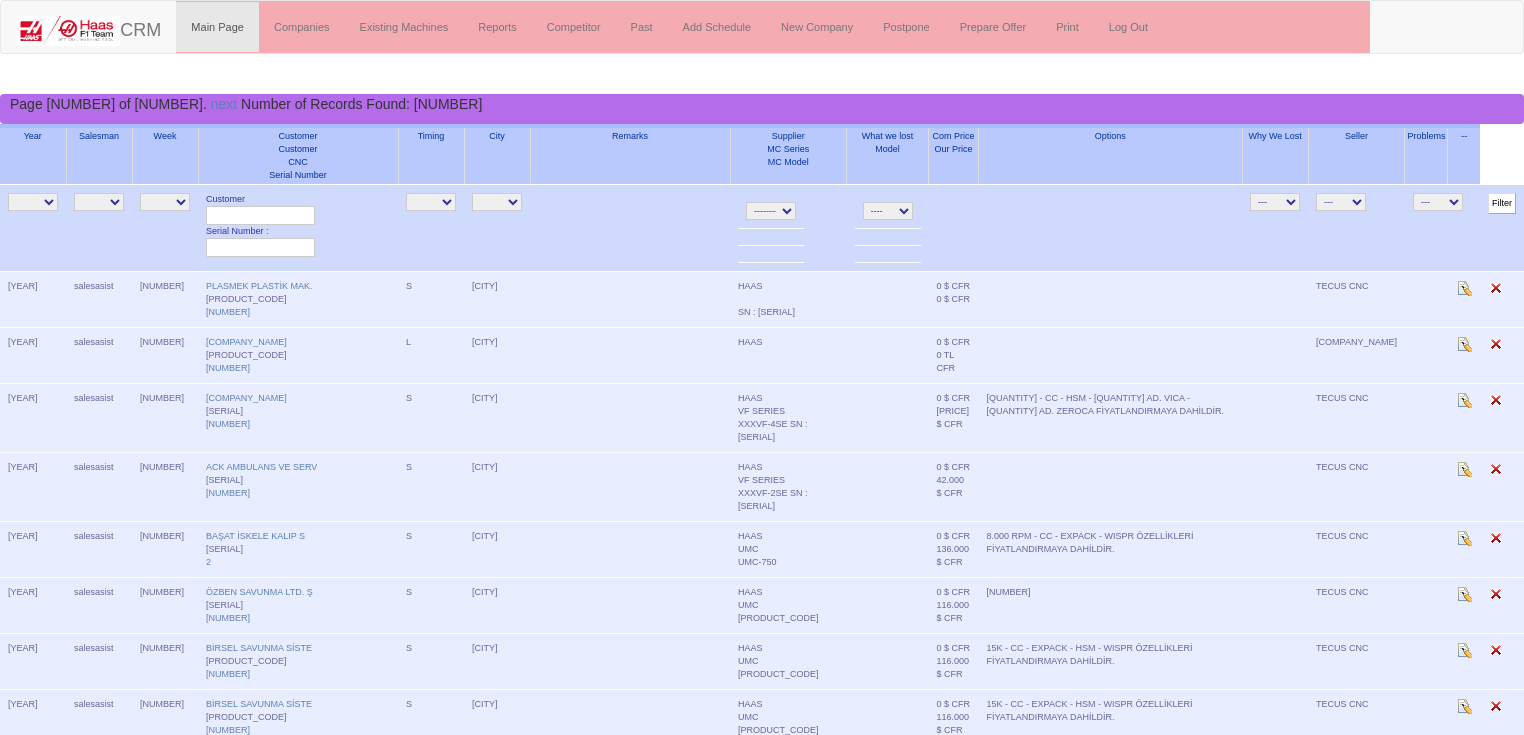 click on "NE
E
salesasist" at bounding box center [99, 202] 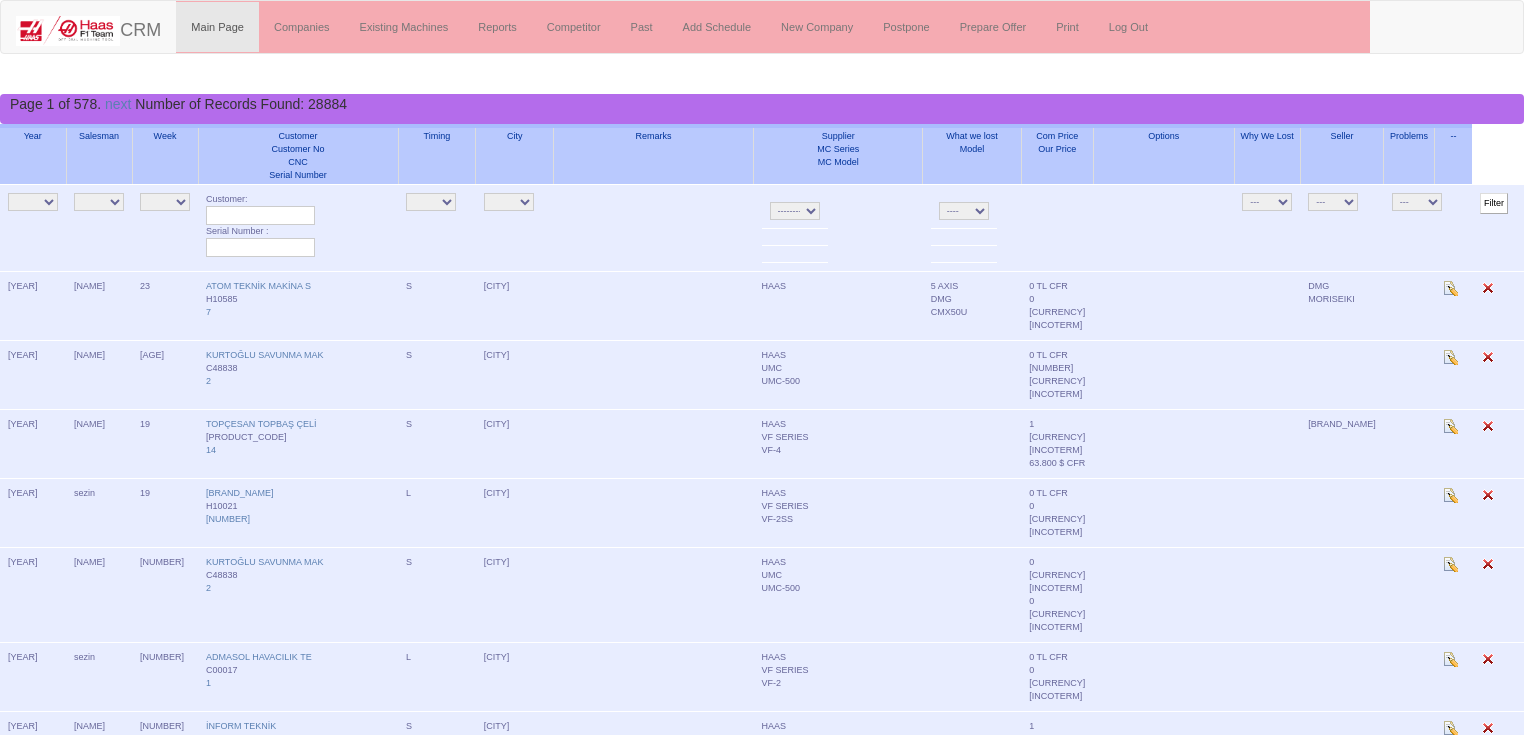 scroll, scrollTop: 0, scrollLeft: 0, axis: both 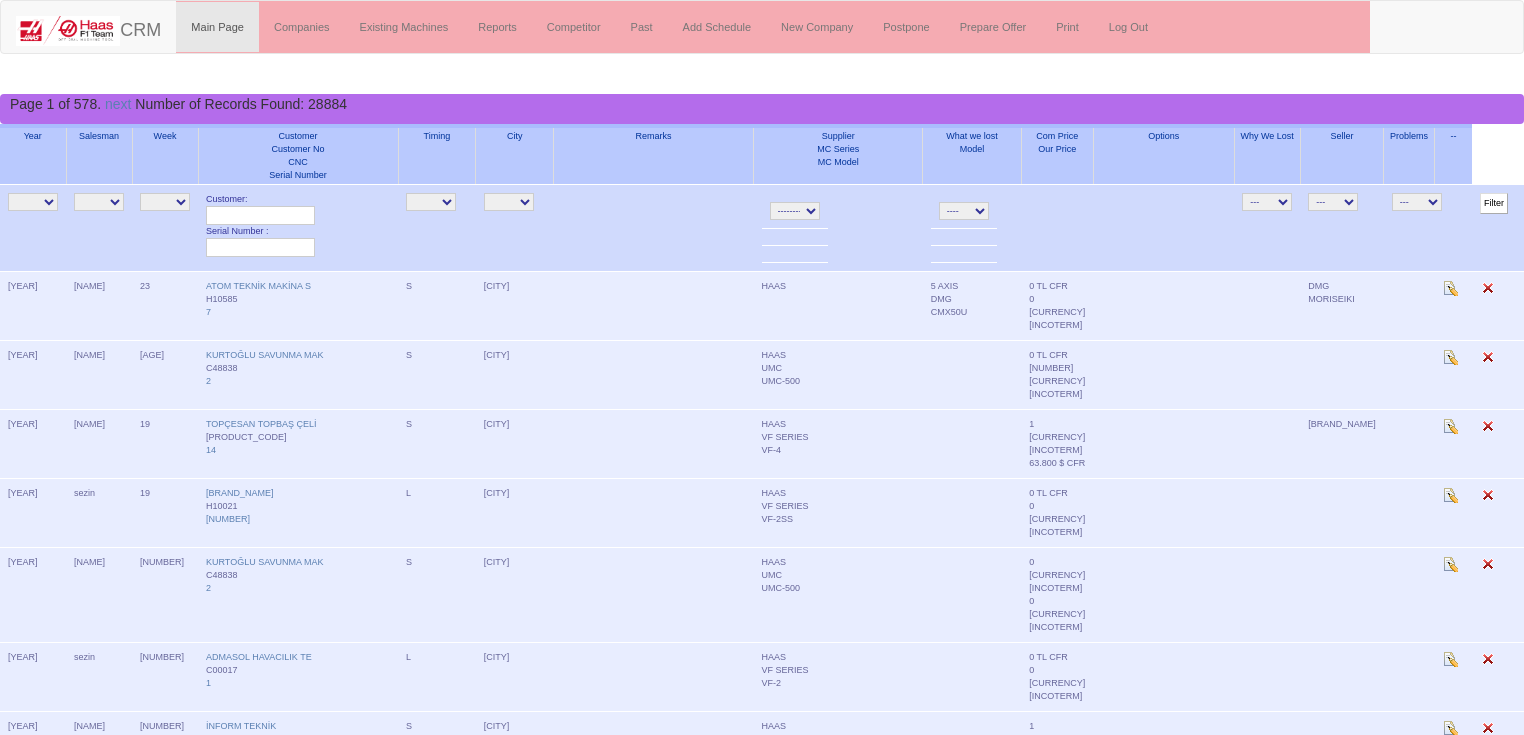 click on "NE
E
[PERSON]
[PERSON]
[PERSON]
[PERSON]
salesasist
[PERSON]
livamakina
[PERSON]" at bounding box center (99, 202) 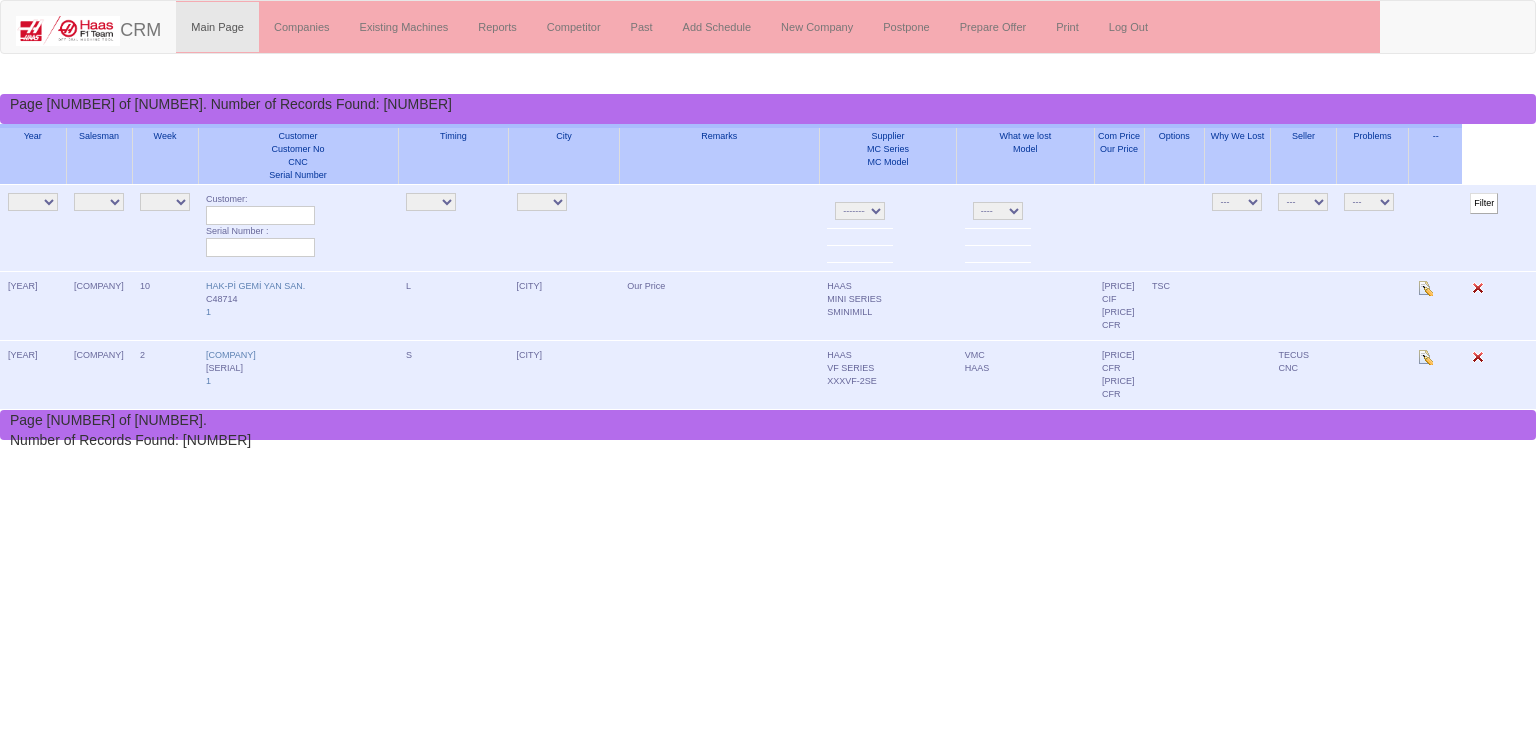 scroll, scrollTop: 0, scrollLeft: 0, axis: both 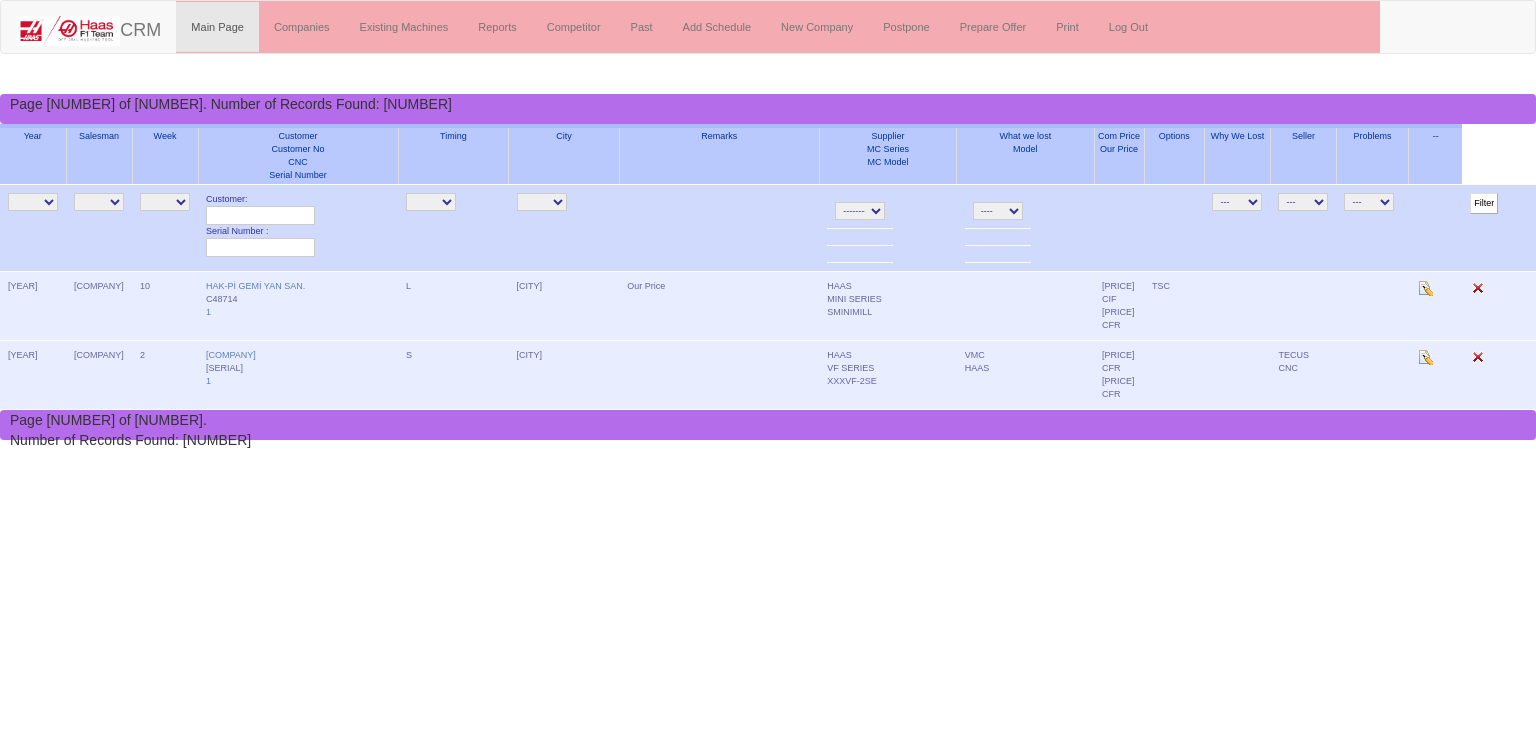 click on "Filter" at bounding box center (1484, 203) 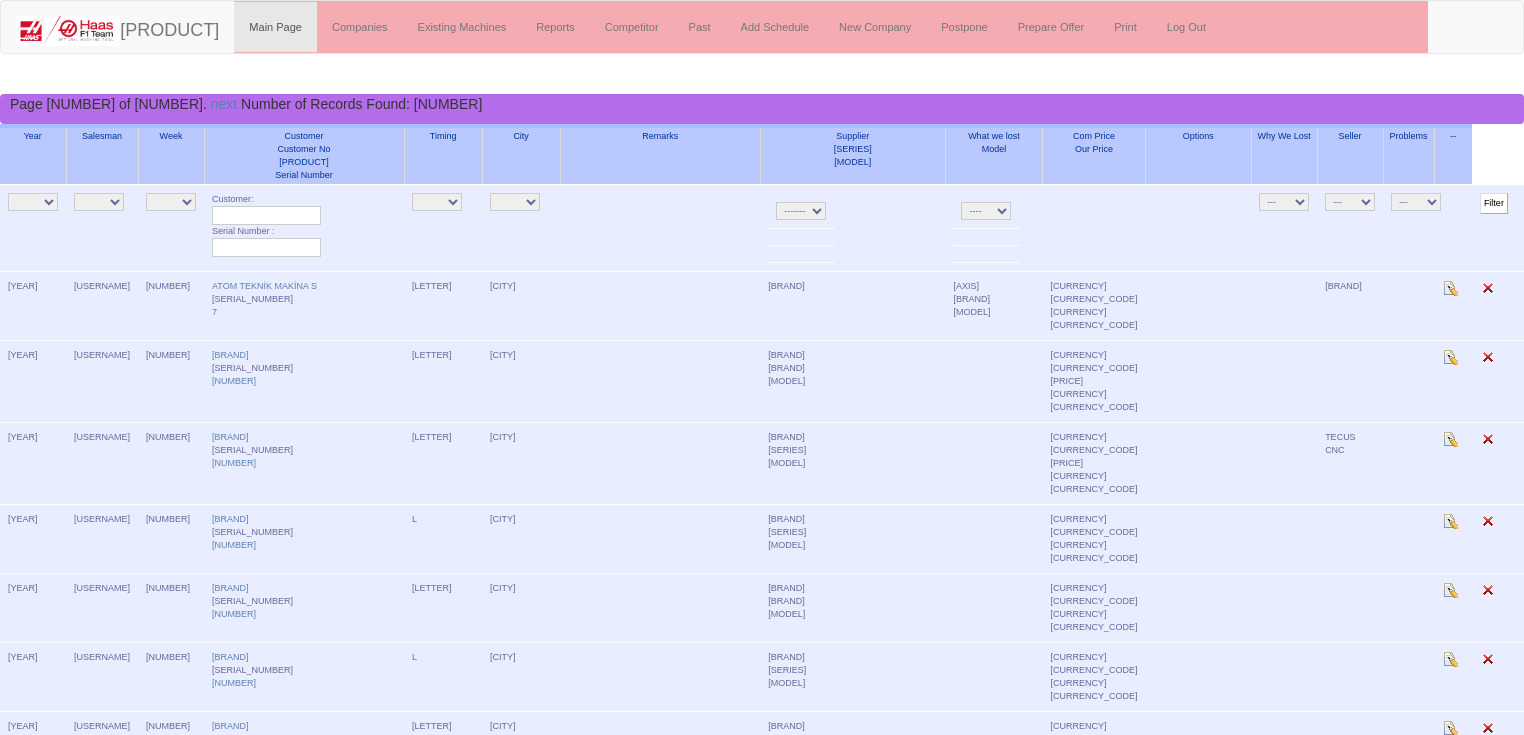 scroll, scrollTop: 0, scrollLeft: 0, axis: both 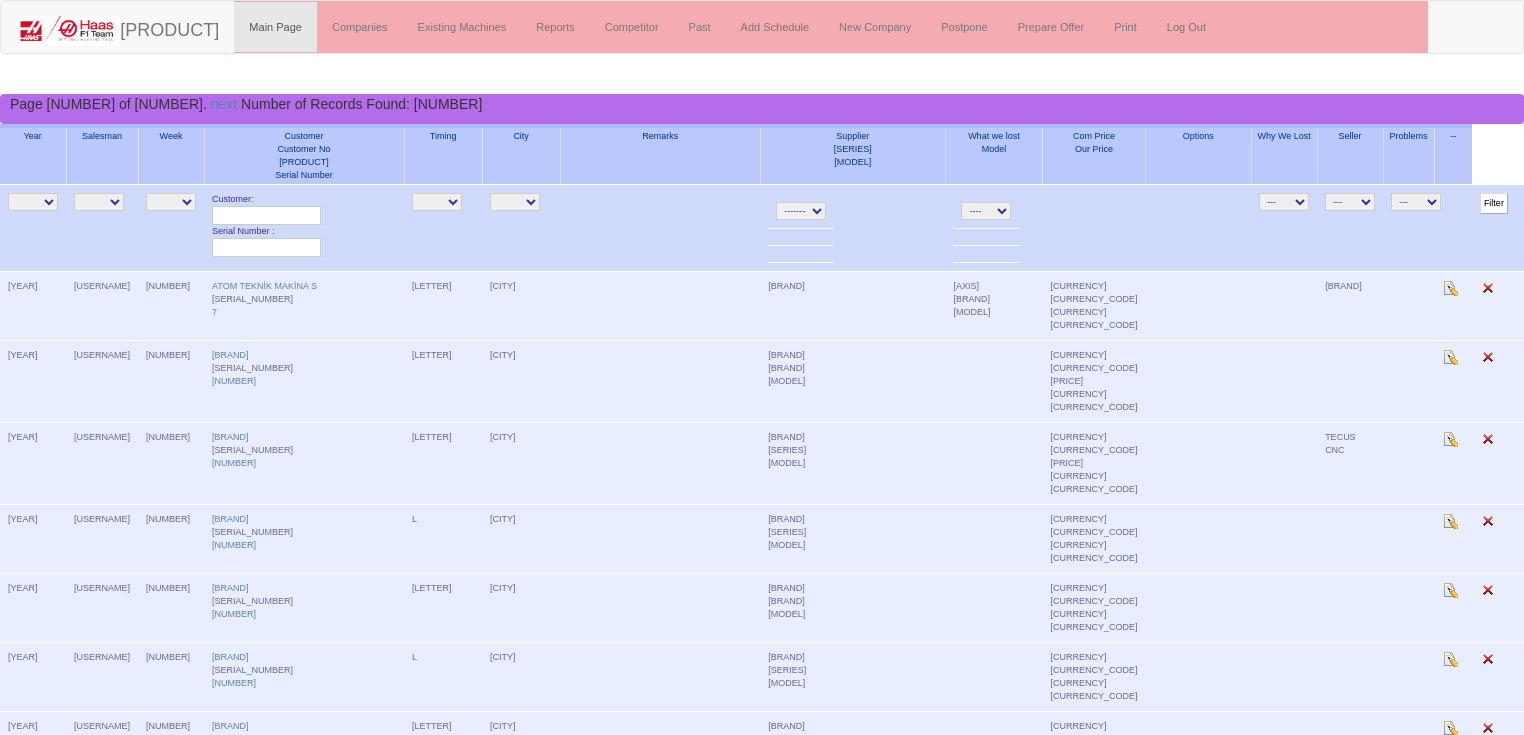 click on "[NAME]" at bounding box center [99, 202] 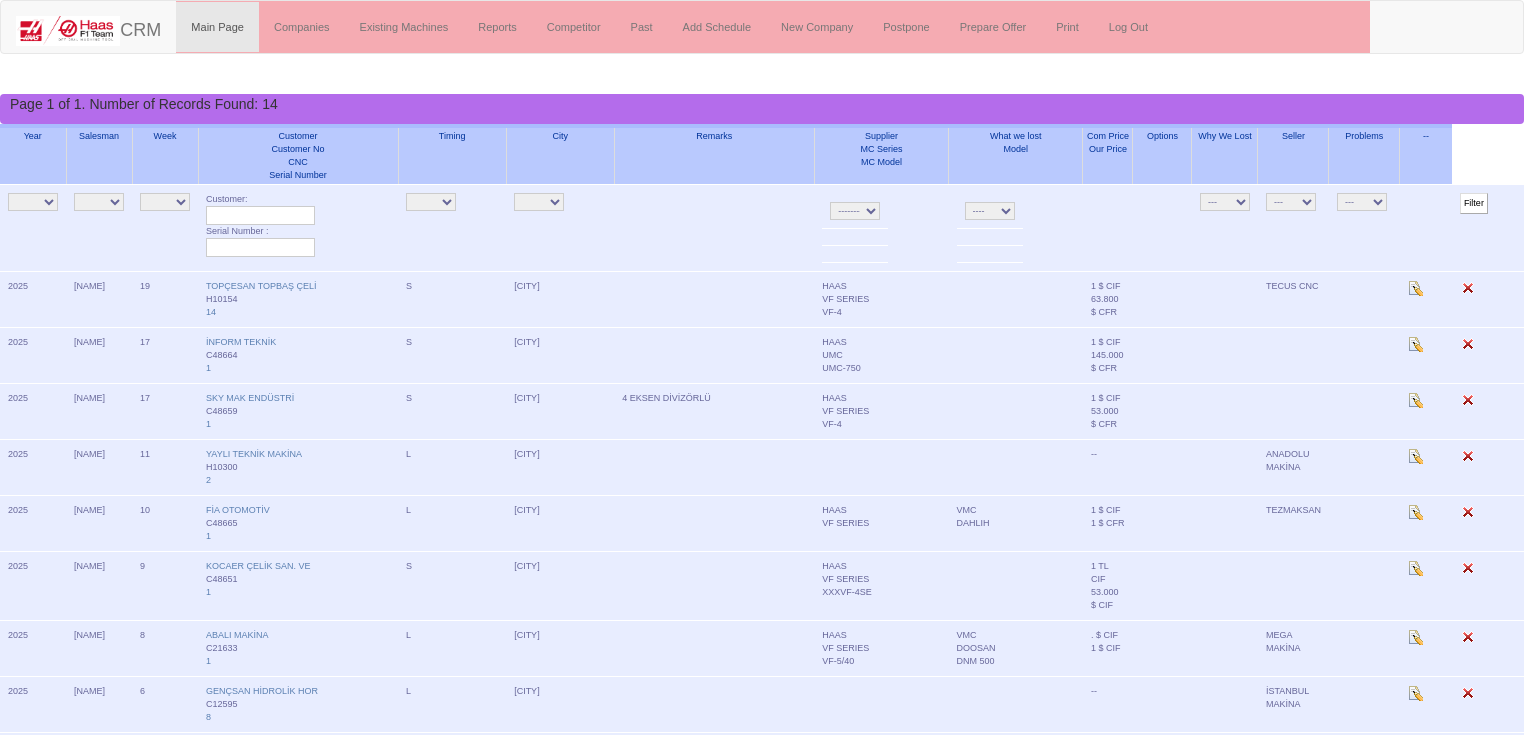 scroll, scrollTop: 0, scrollLeft: 0, axis: both 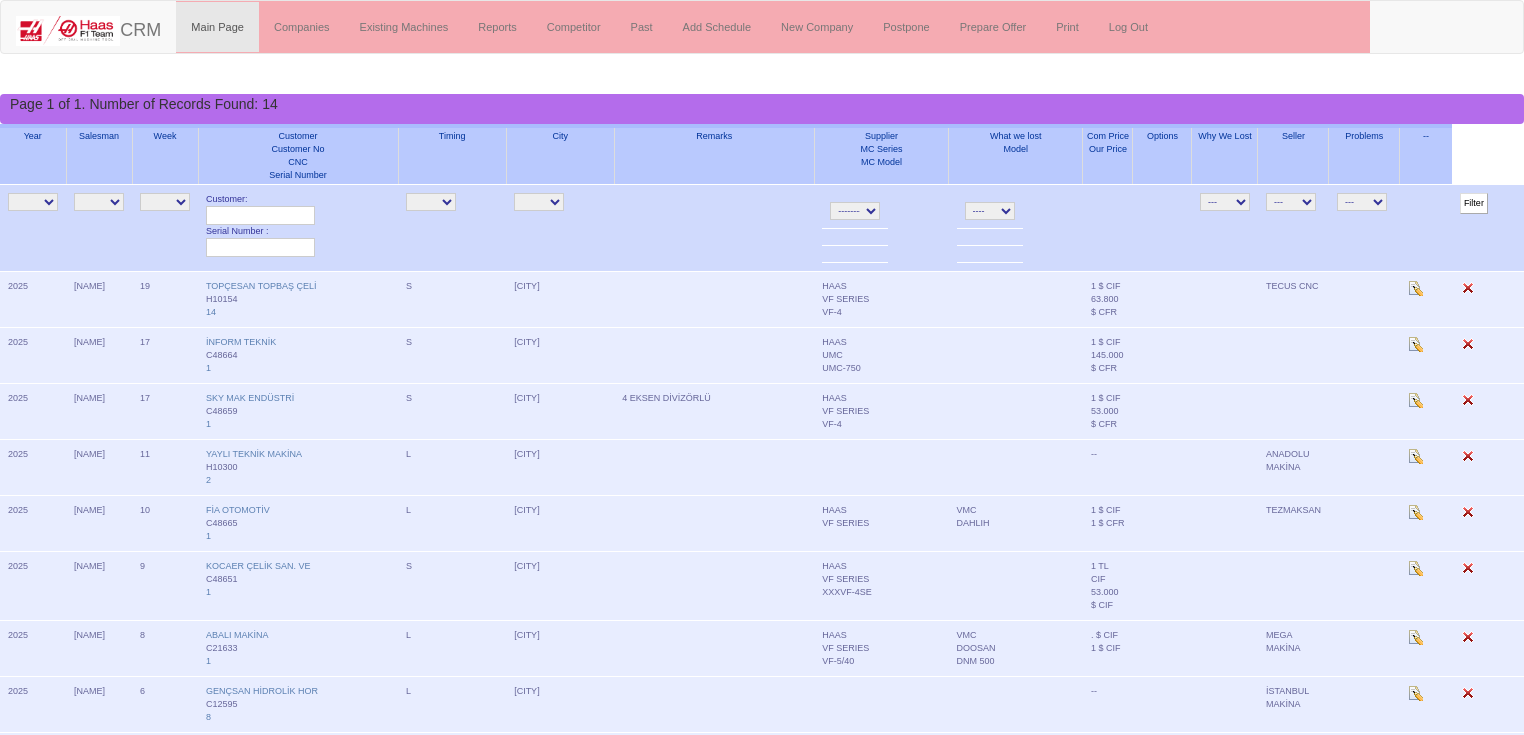 click on "Filter" at bounding box center (1474, 203) 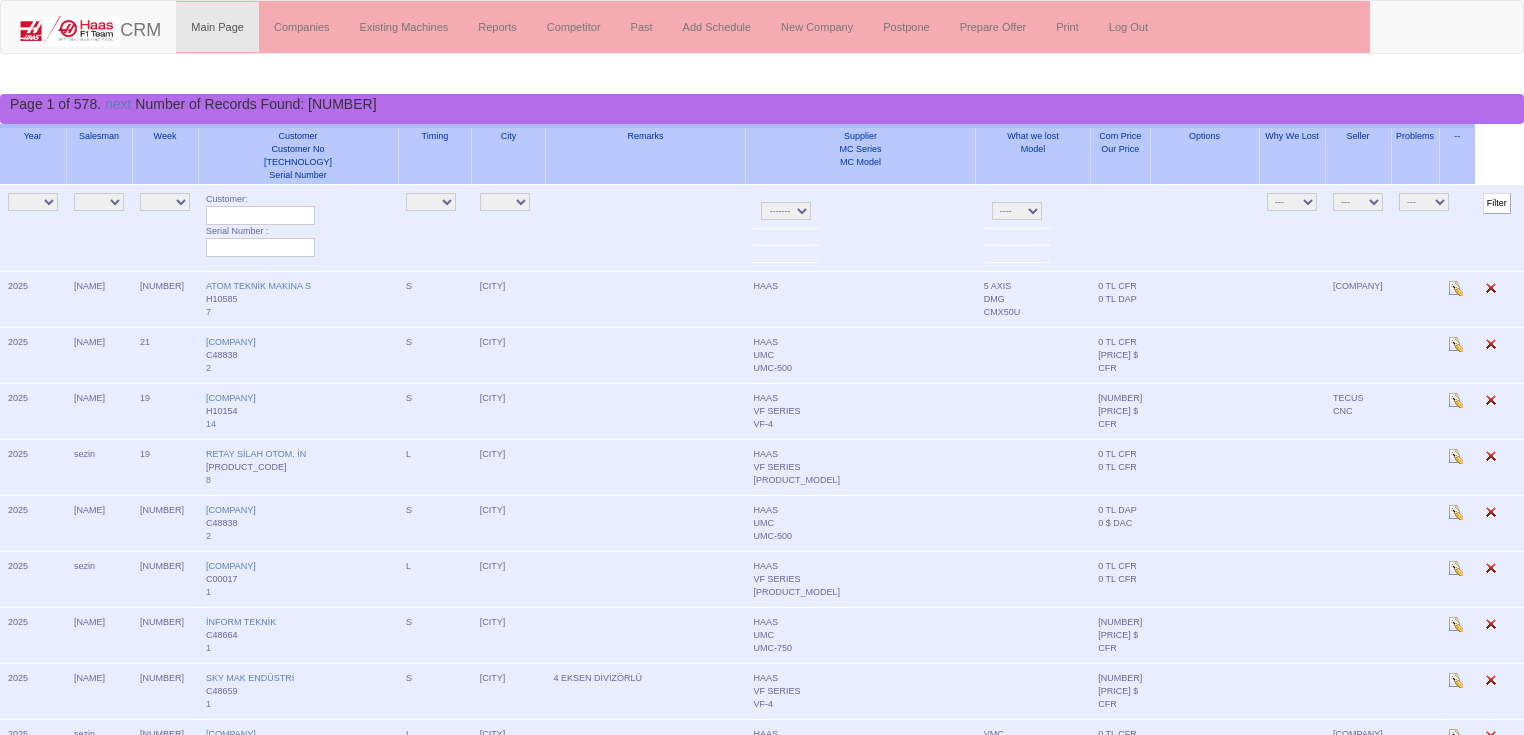 scroll, scrollTop: 0, scrollLeft: 0, axis: both 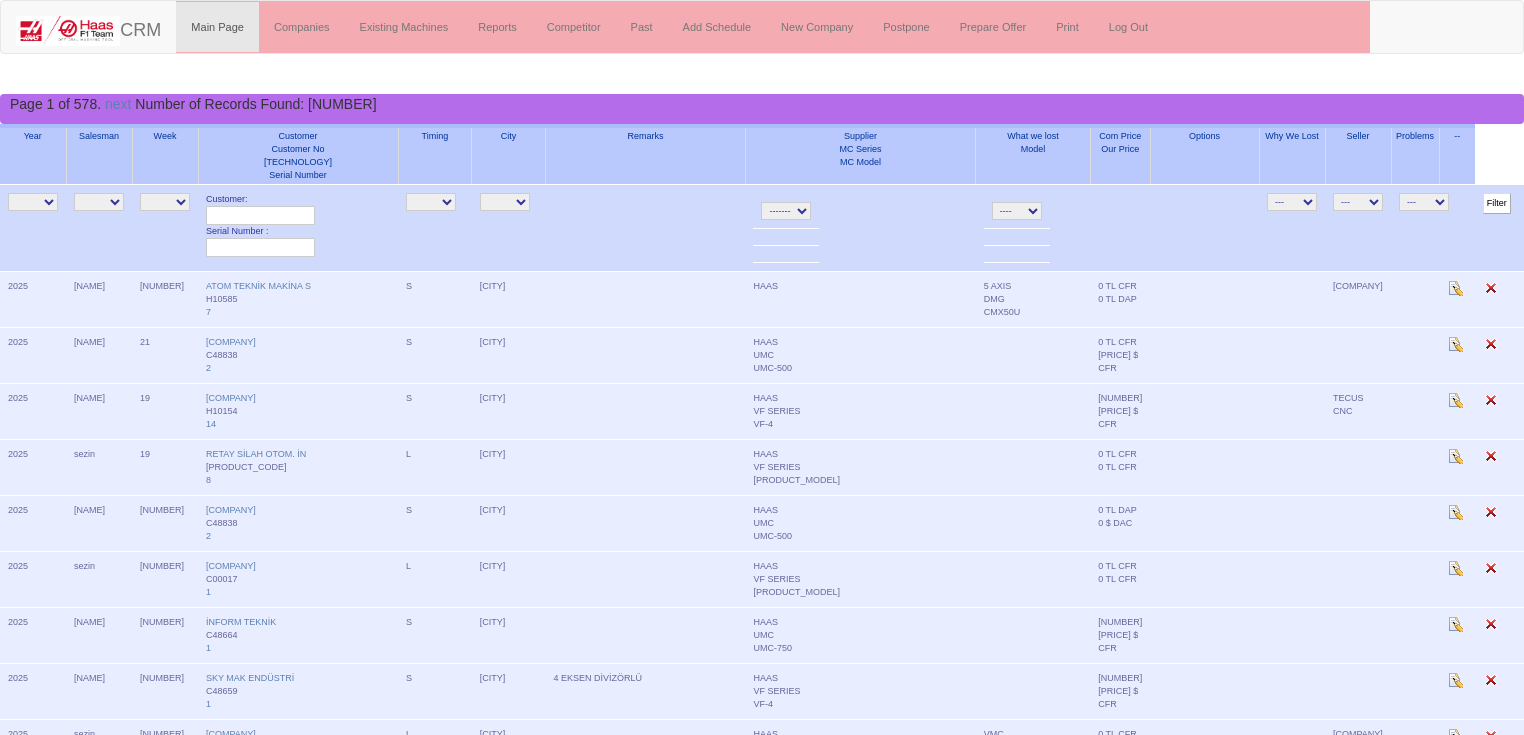 click on "[NAME]" at bounding box center [99, 202] 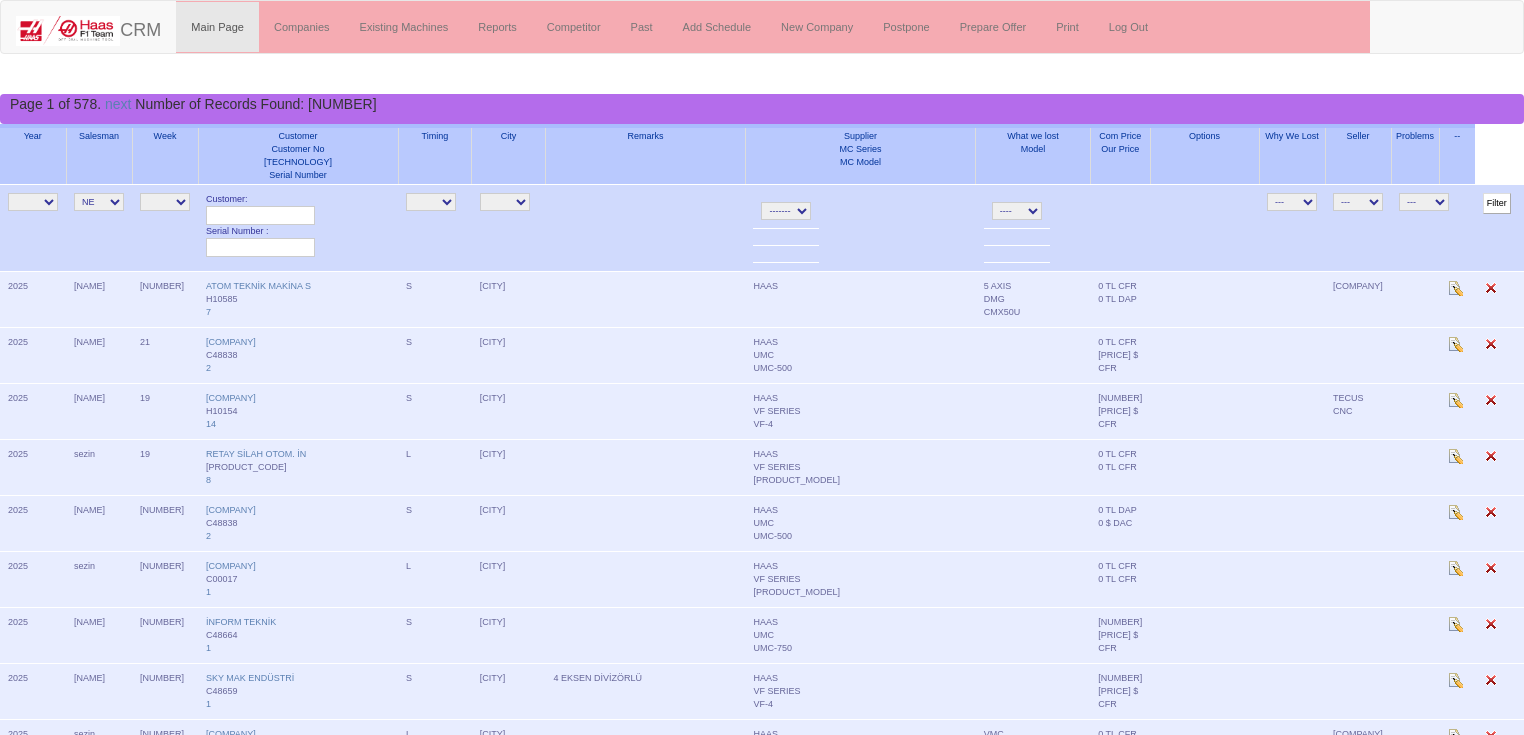 click on "[NAME]" at bounding box center (99, 202) 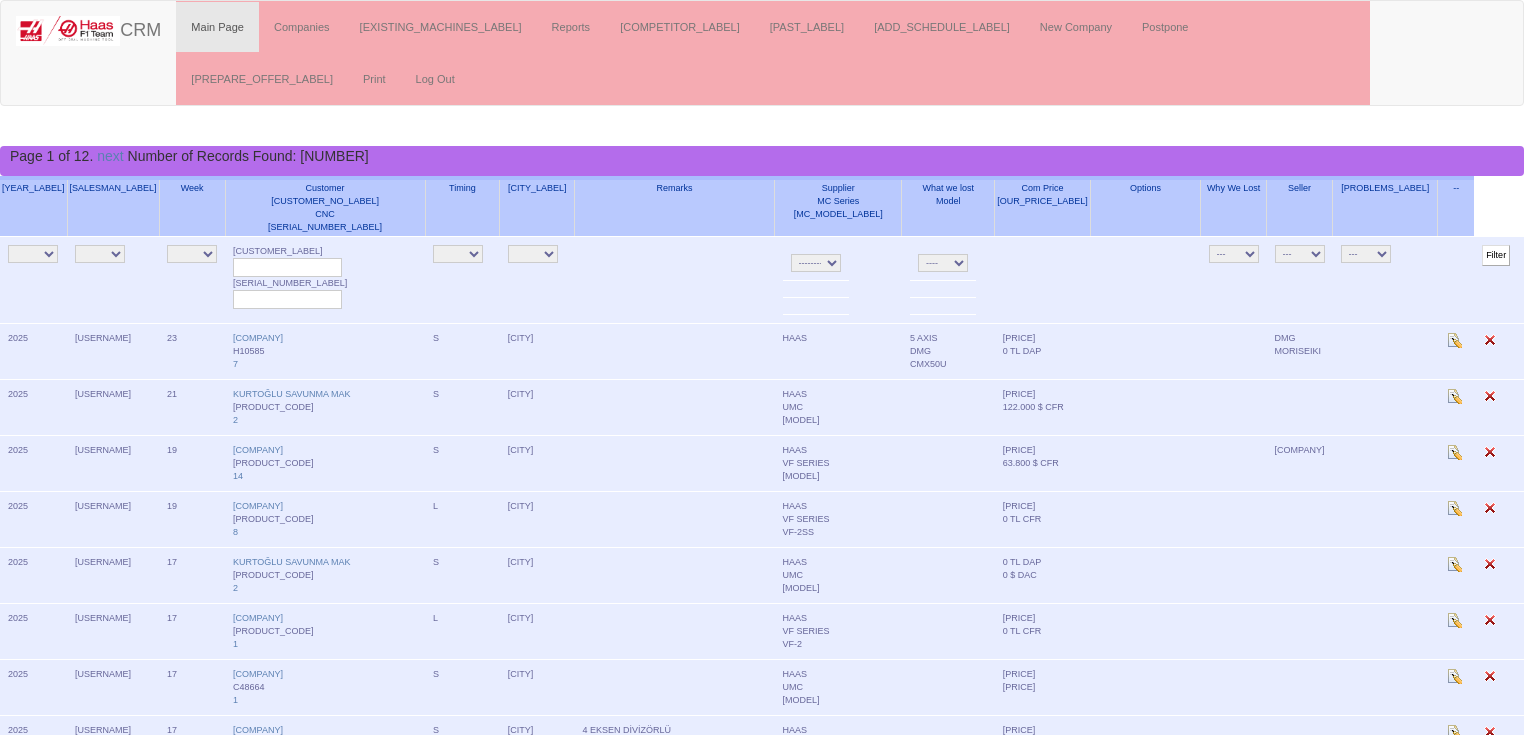 scroll, scrollTop: 0, scrollLeft: 0, axis: both 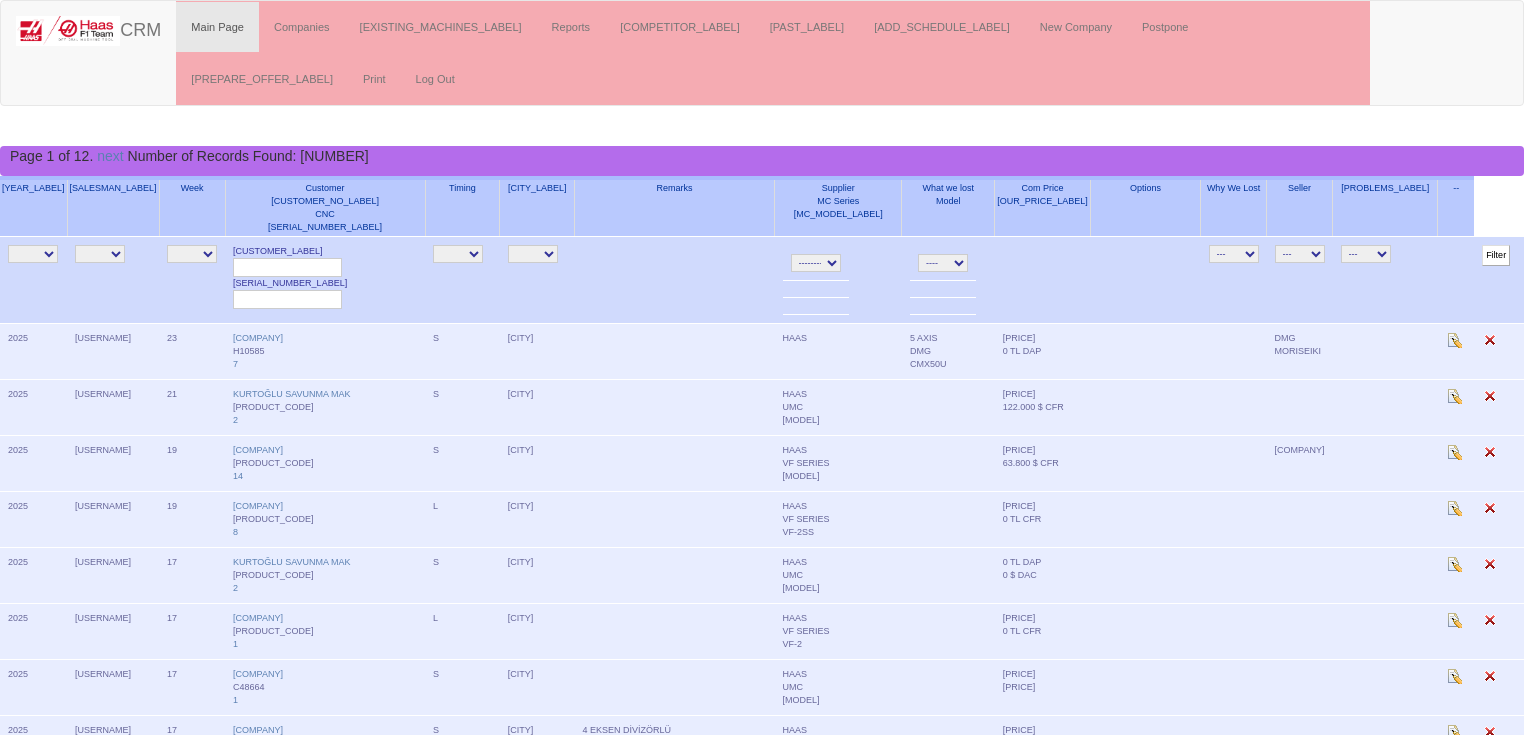 click on "NE
E
alper
sezin
gizem
emir
salesasist
ozgur
livamakina
aysu" at bounding box center [100, 254] 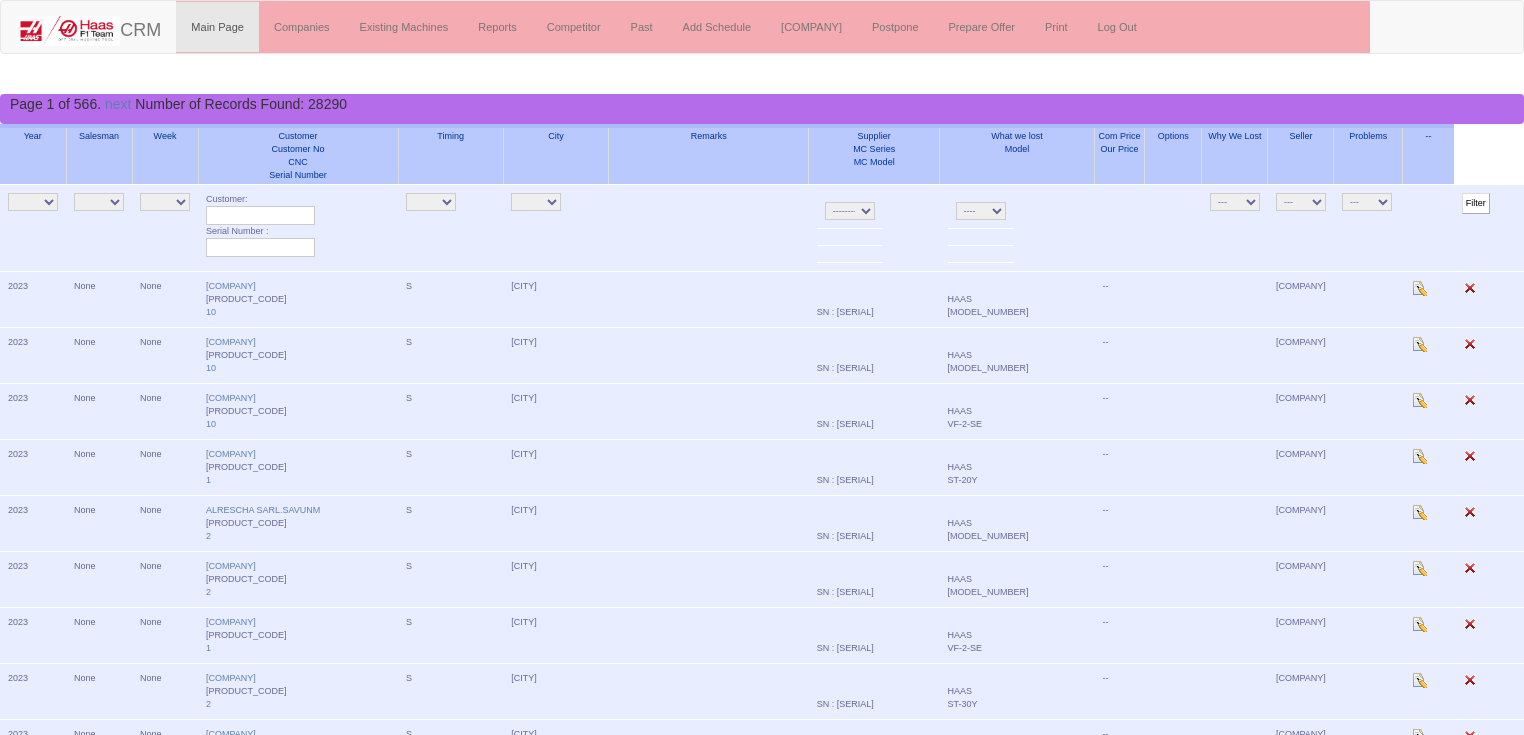 scroll, scrollTop: 0, scrollLeft: 0, axis: both 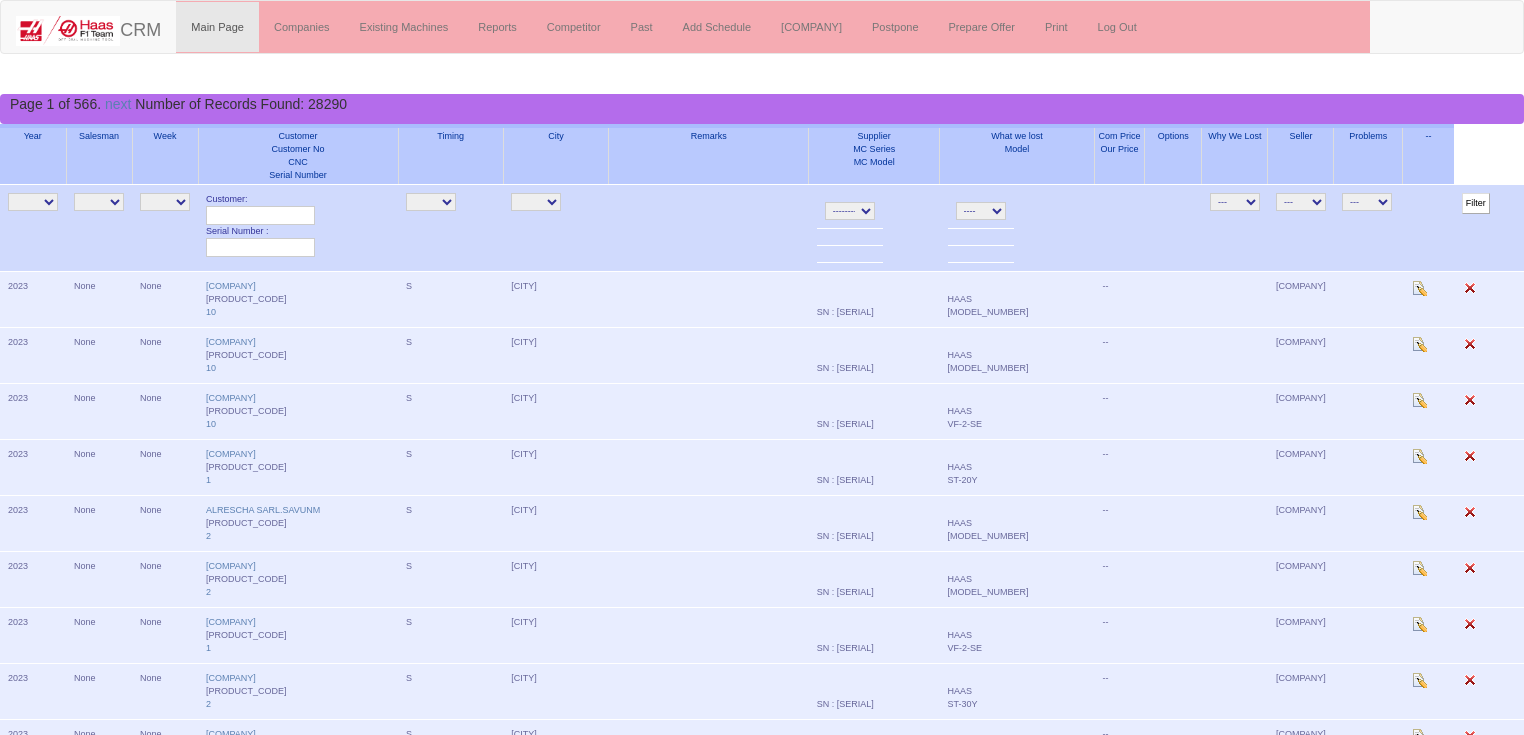 click on "[CITY]" at bounding box center (99, 202) 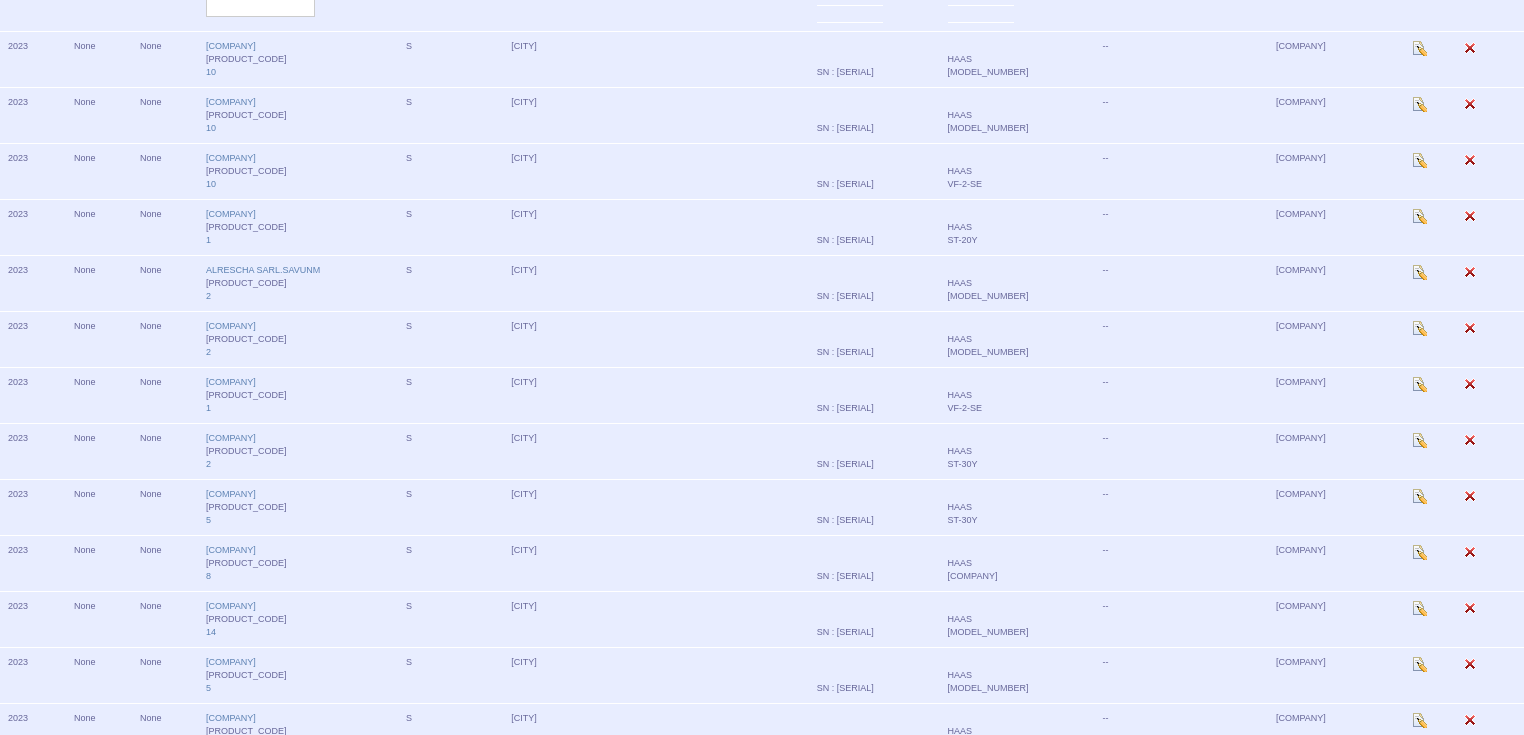 scroll, scrollTop: 0, scrollLeft: 0, axis: both 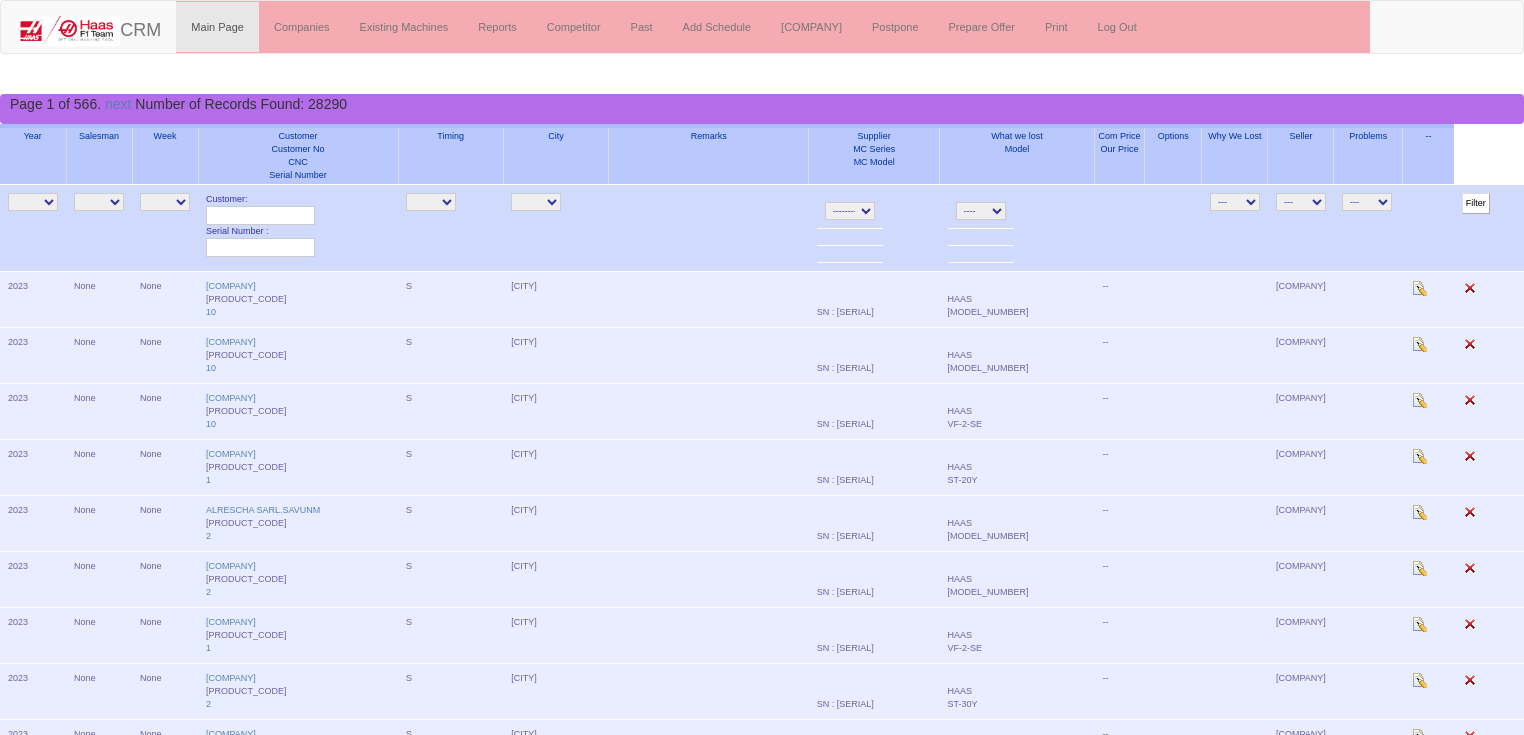 click on "[CITY]" at bounding box center (99, 202) 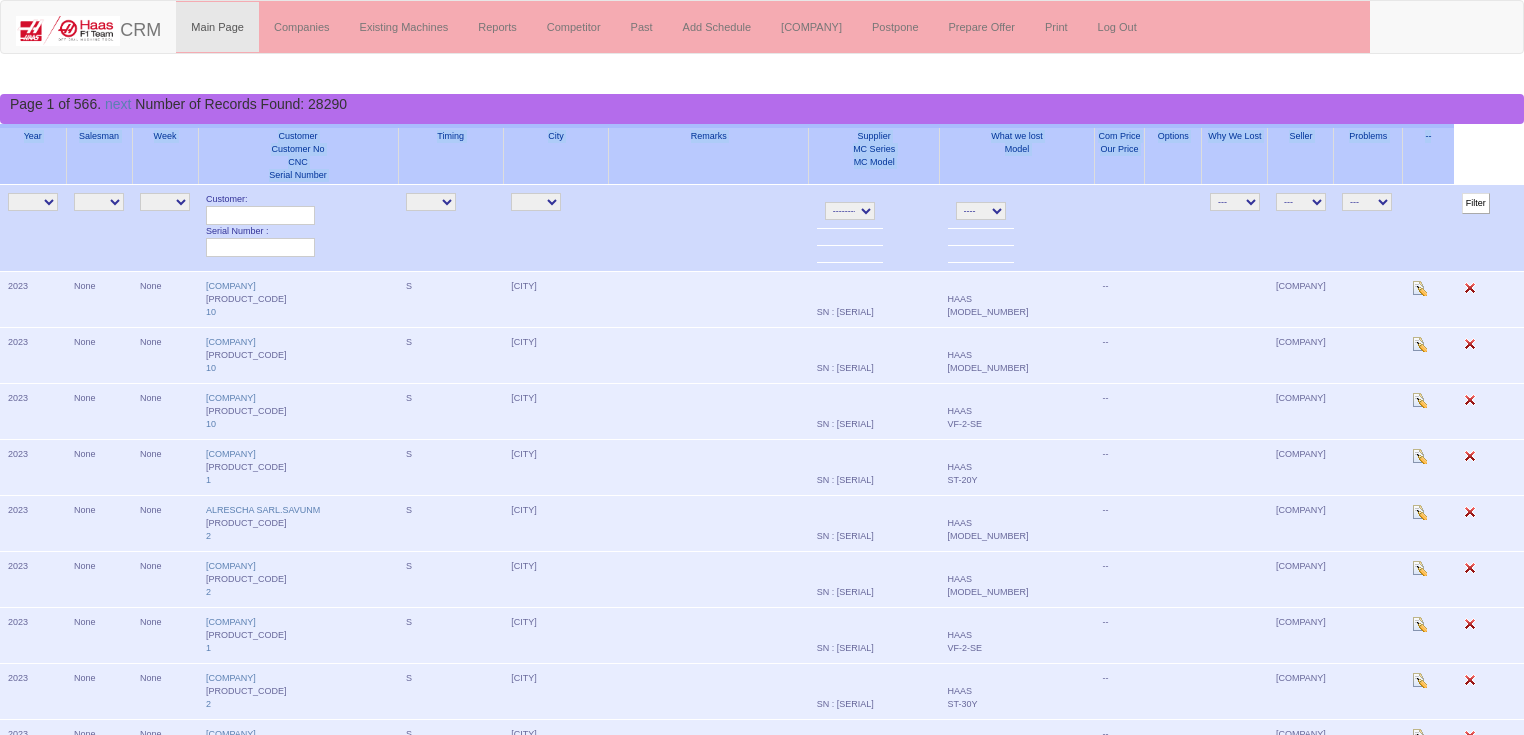 drag, startPoint x: 12, startPoint y: 132, endPoint x: 150, endPoint y: 191, distance: 150.08331 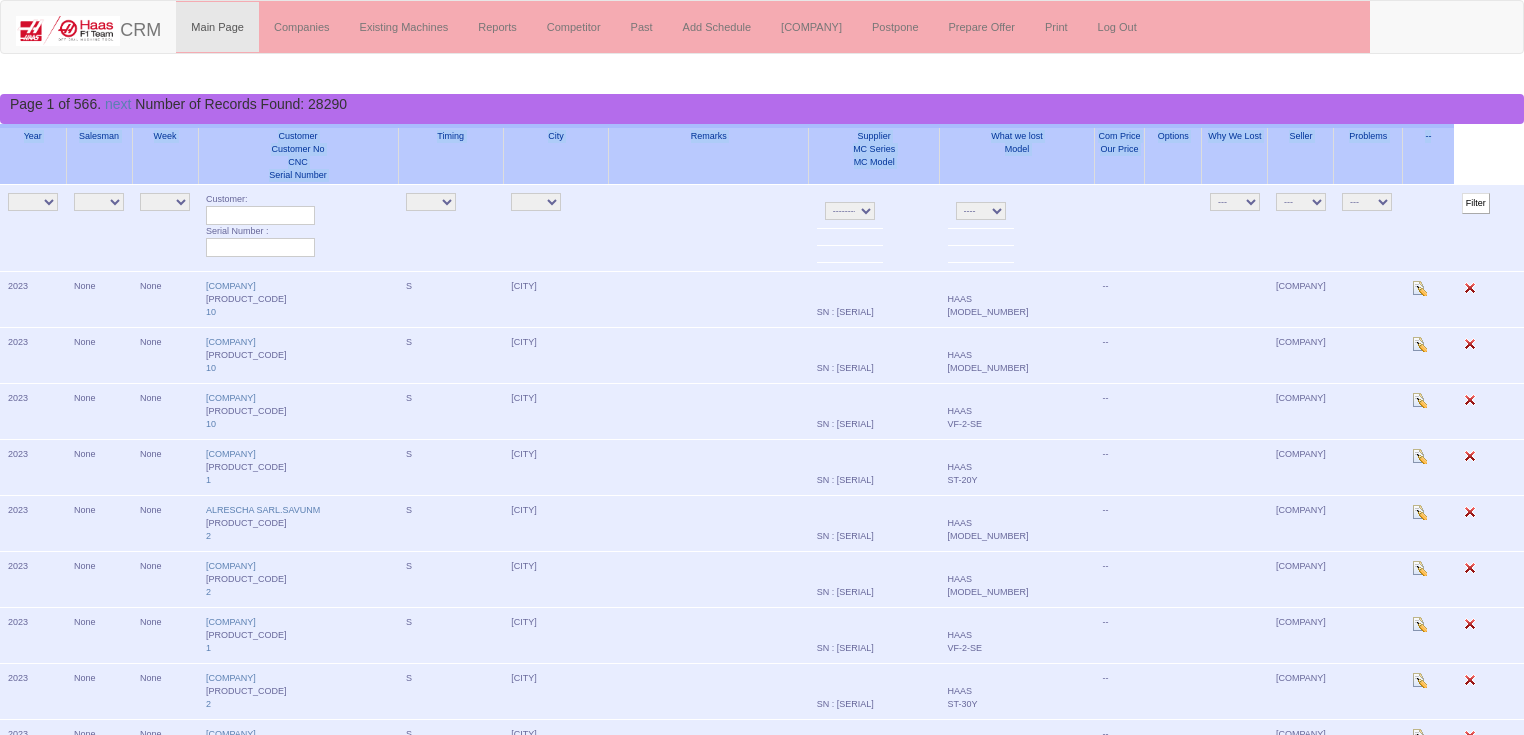 click on "Year Salesman Week
Customer Customer No CNC Serial Number
Timing City
Remarks Supplier MC Series MC Model
What we lost Model
Com Price Our Price Options
Why We Lost Seller Problems
--
NE
E
None
0
1982
1983
1985
1986
1987
1988
1989
1990
1991
1992
1993
1994
1995
1996
1997
1998
1999
2000
2001
2002
2003
2004
2005
2006
2007
2008
2009
2010
2011
2012
2013
2014
2015
2016
2017
2018
2019
2020
2021
2022
2023
NE
E
NE
E
None
Customer:
Serial Number :
NE
E
L
S
NE
E
ADANA
ADAPAZARI
ADIYAMAN
AFYON
AKSARAY
AMASYA
ANKARA
ANTALYA
ARTVİN
AYDIN
BALIKESİR
BARTIN
BATMAN
BİLECİK" at bounding box center (762, 1598) 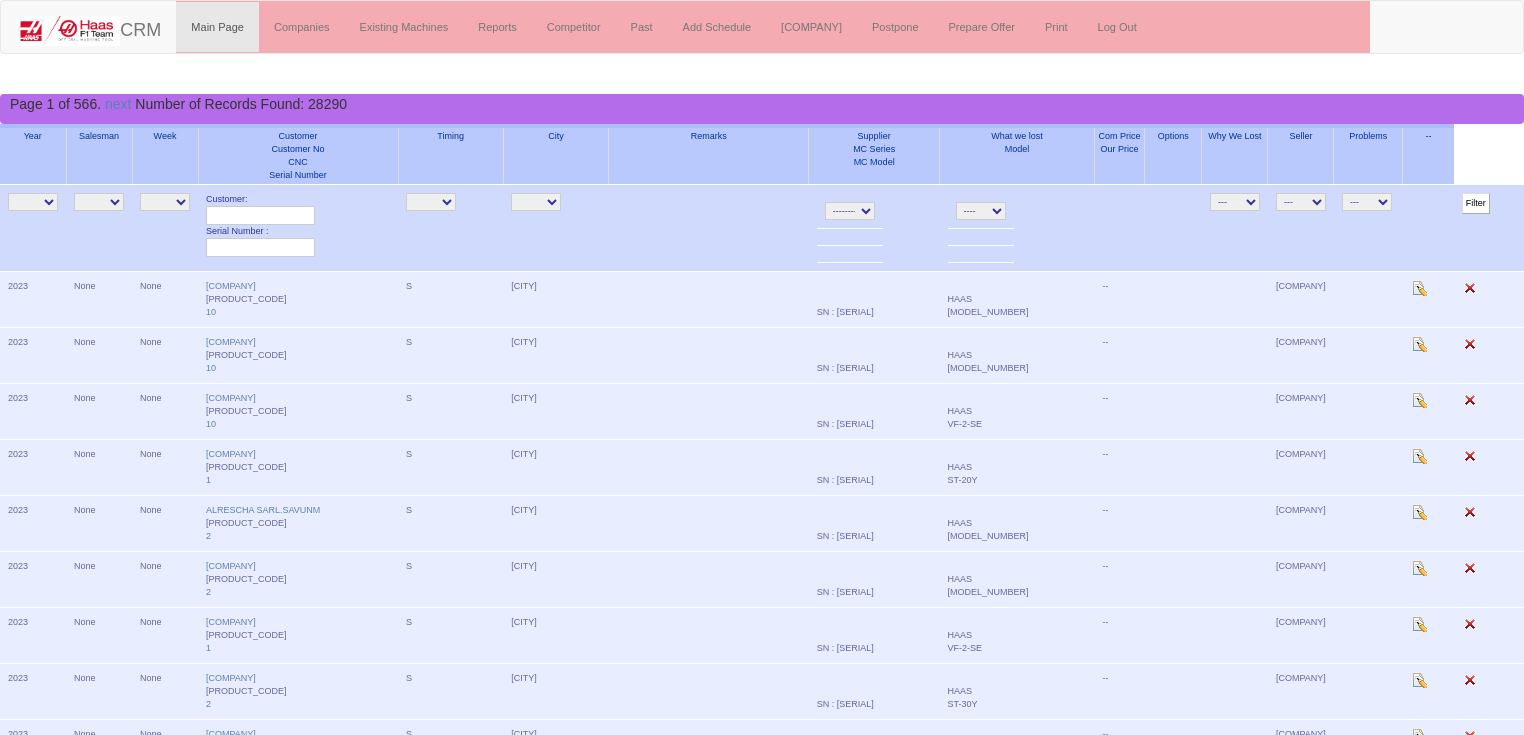 click on "Filter" at bounding box center [1476, 203] 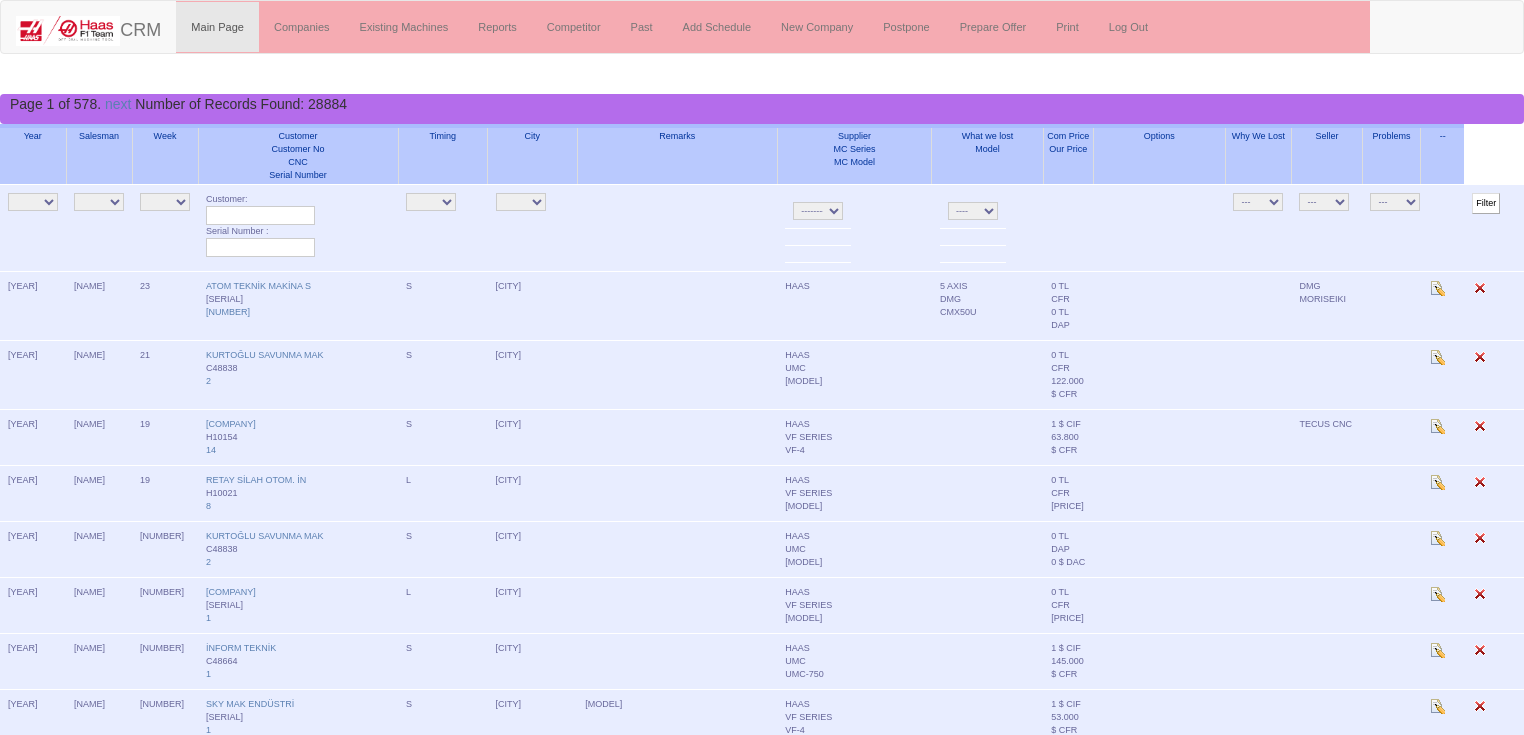 scroll, scrollTop: 0, scrollLeft: 0, axis: both 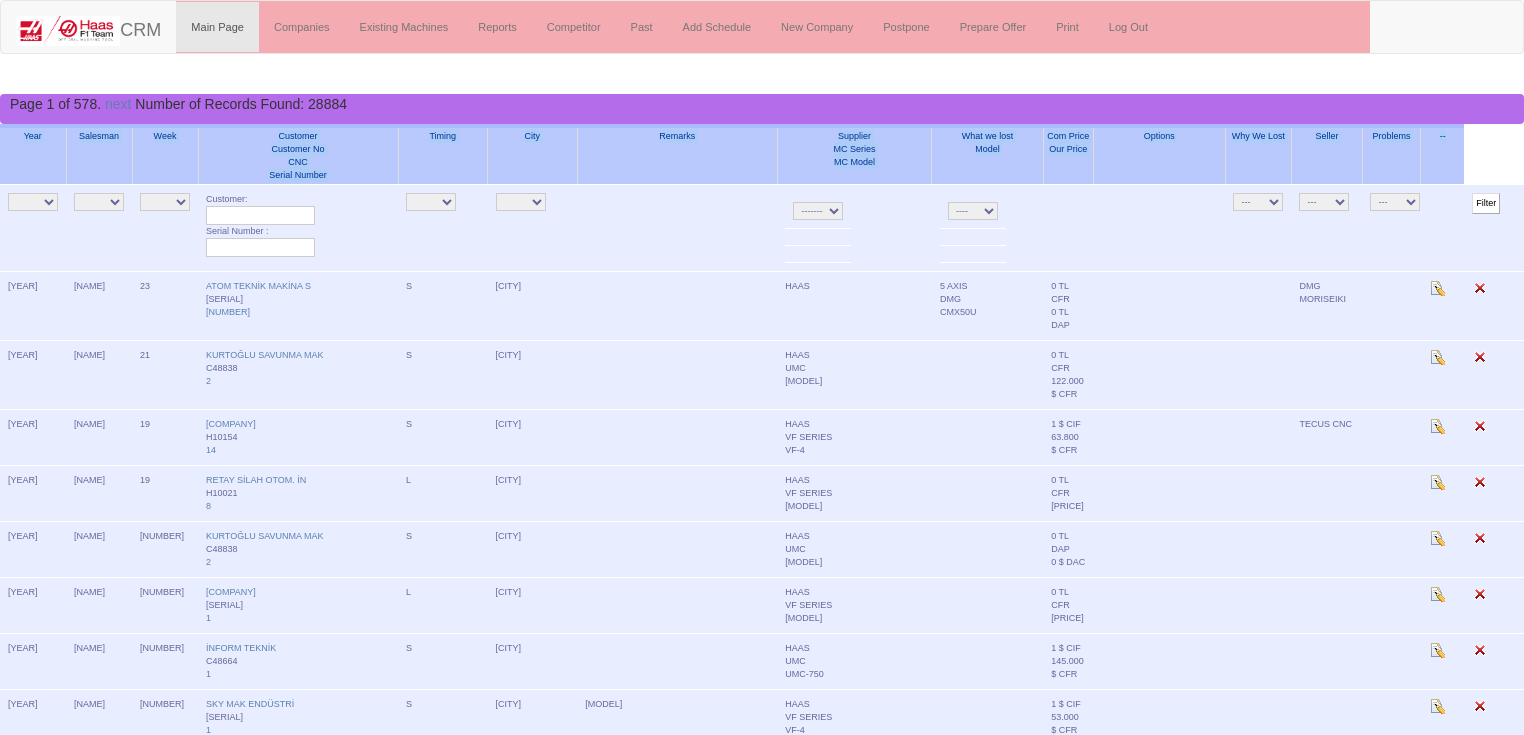 drag, startPoint x: 0, startPoint y: 0, endPoint x: 1475, endPoint y: 168, distance: 1484.5366 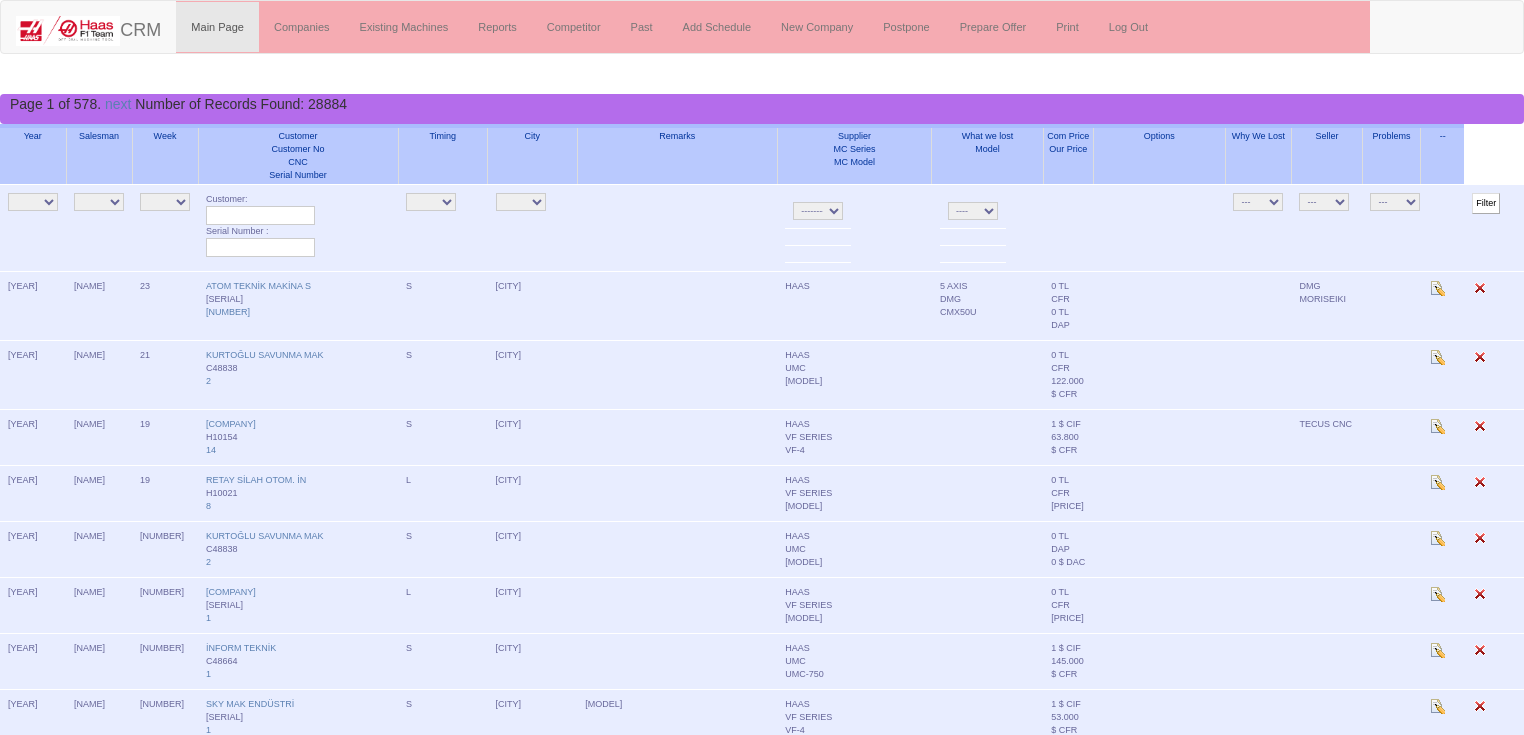 click on "Toggle navigation
CRM
Main Page
Companies
Existing Machines
Reports
Competitor
Past
Add Schedule
New Company
Postpone
Prepare Offer
Print
Log Out
Page 1 of 578.
next
Number of Records Found: 28884
Year Salesman Week
Customer Customer No CNC Serial Number
Timing City
Remarks Supplier MC Series MC Model
What we lost Model
Com Price Our Price Options
Why We Lost Seller Problems
--
NE
E
None
0
1982" at bounding box center [762, 1608] 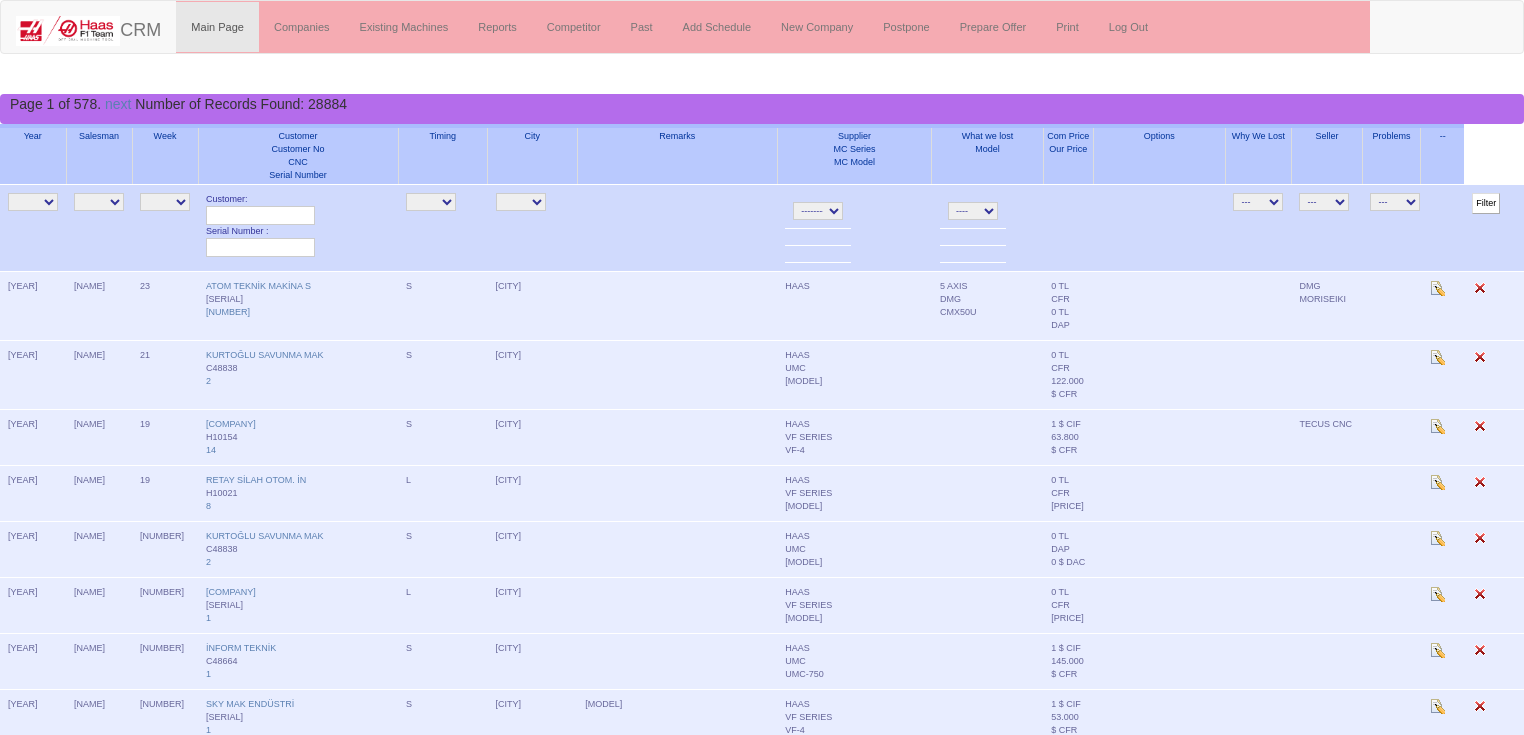 click on "NE
E
alper
sezin
gizem
emir
salesasist
ozgur
livamakina
aysu" at bounding box center [99, 202] 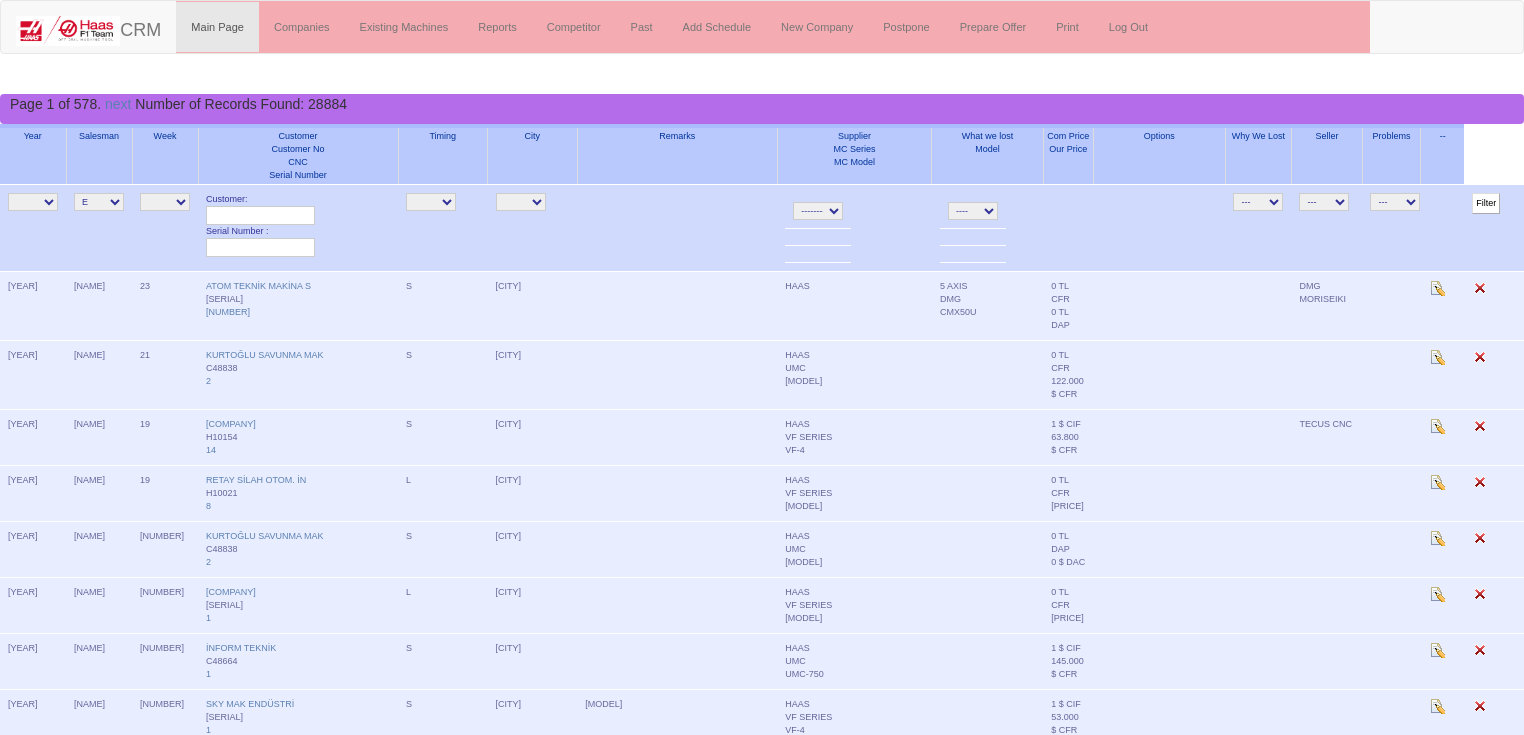 click on "Filter" at bounding box center (1486, 203) 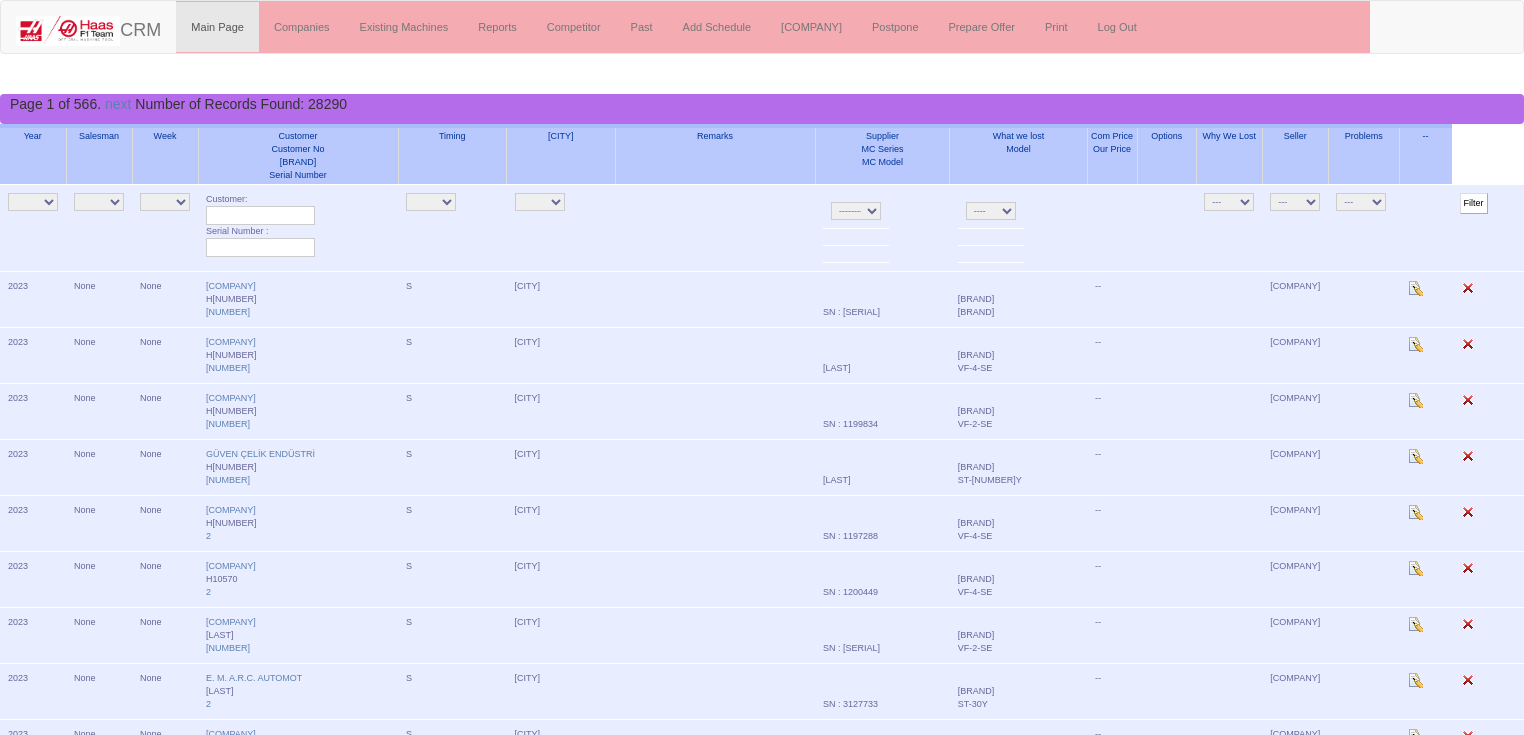 scroll, scrollTop: 0, scrollLeft: 0, axis: both 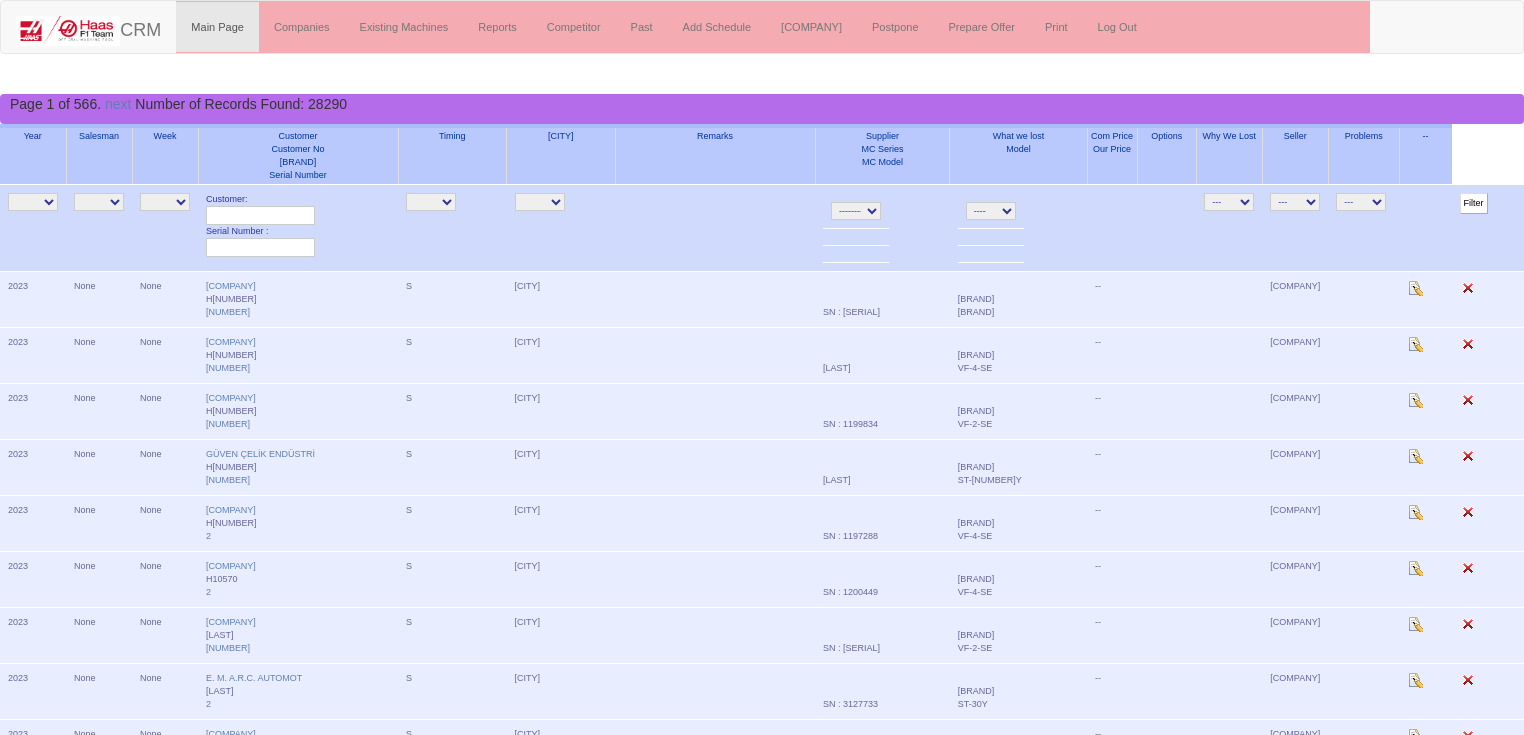 drag, startPoint x: 0, startPoint y: 0, endPoint x: 116, endPoint y: 200, distance: 231.20554 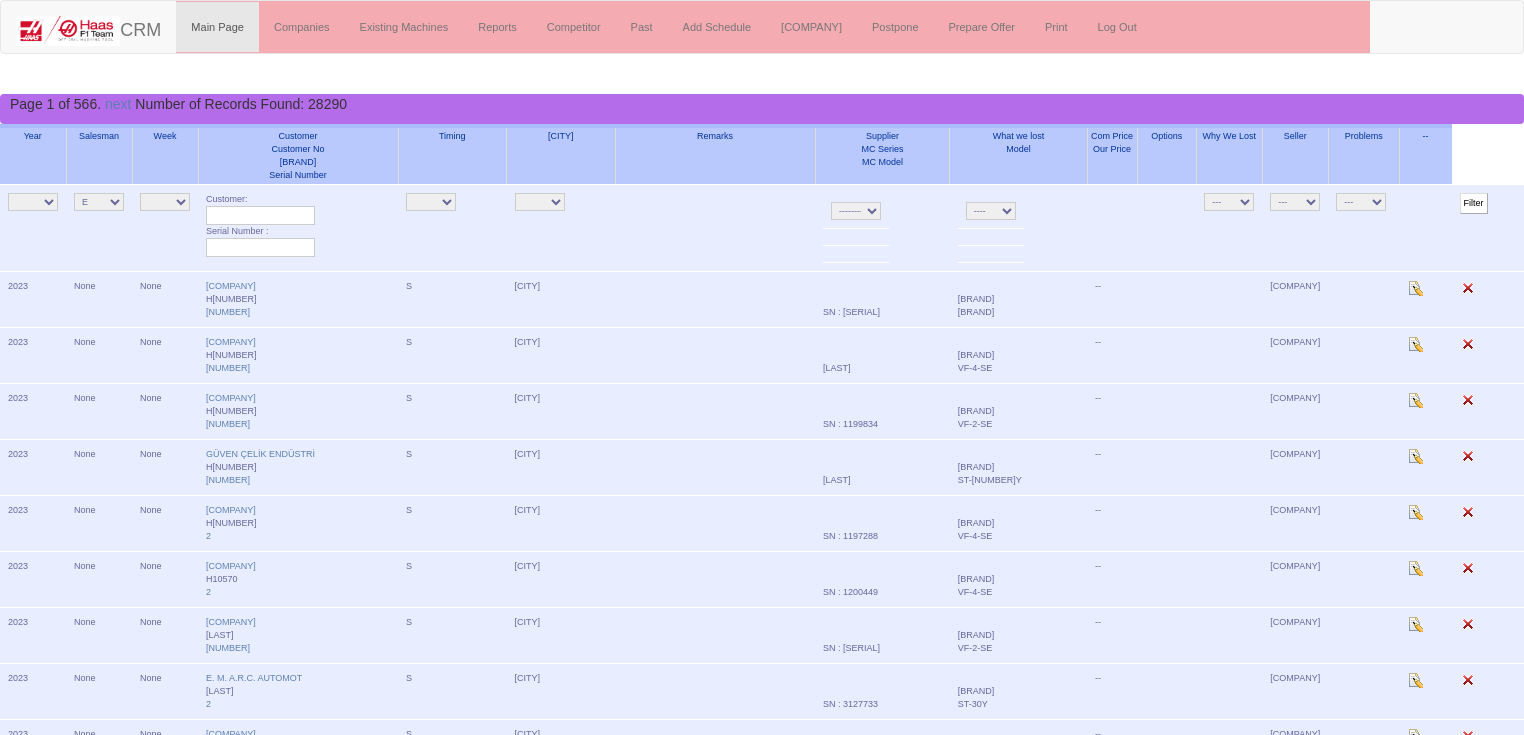 click on "Toggle navigation
CRM
Main Page
Companies
Existing Machines
Reports
Competitor
Past
Add Schedule
New Company
Postpone
Prepare Offer
Print
Log Out
Page 1 of 566.
next
Number of Records Found: 28290
Year Salesman Week
Customer Customer No CNC Serial Number
Timing City
Remarks Supplier MC Series MC Model
What we lost Model
Com Price Our Price Options
Why We Lost Seller Problems
--
NE
E
None
0
1982" at bounding box center [762, 1556] 